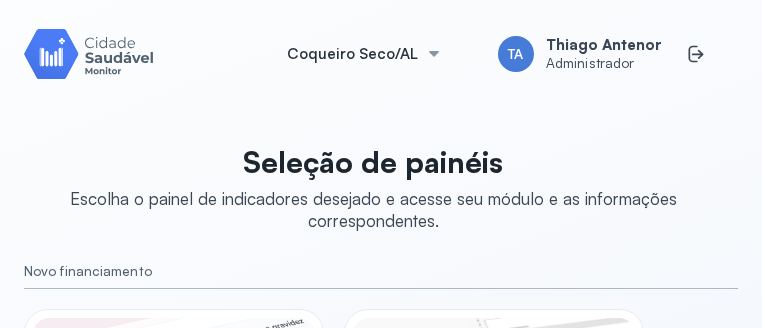 scroll, scrollTop: 0, scrollLeft: 0, axis: both 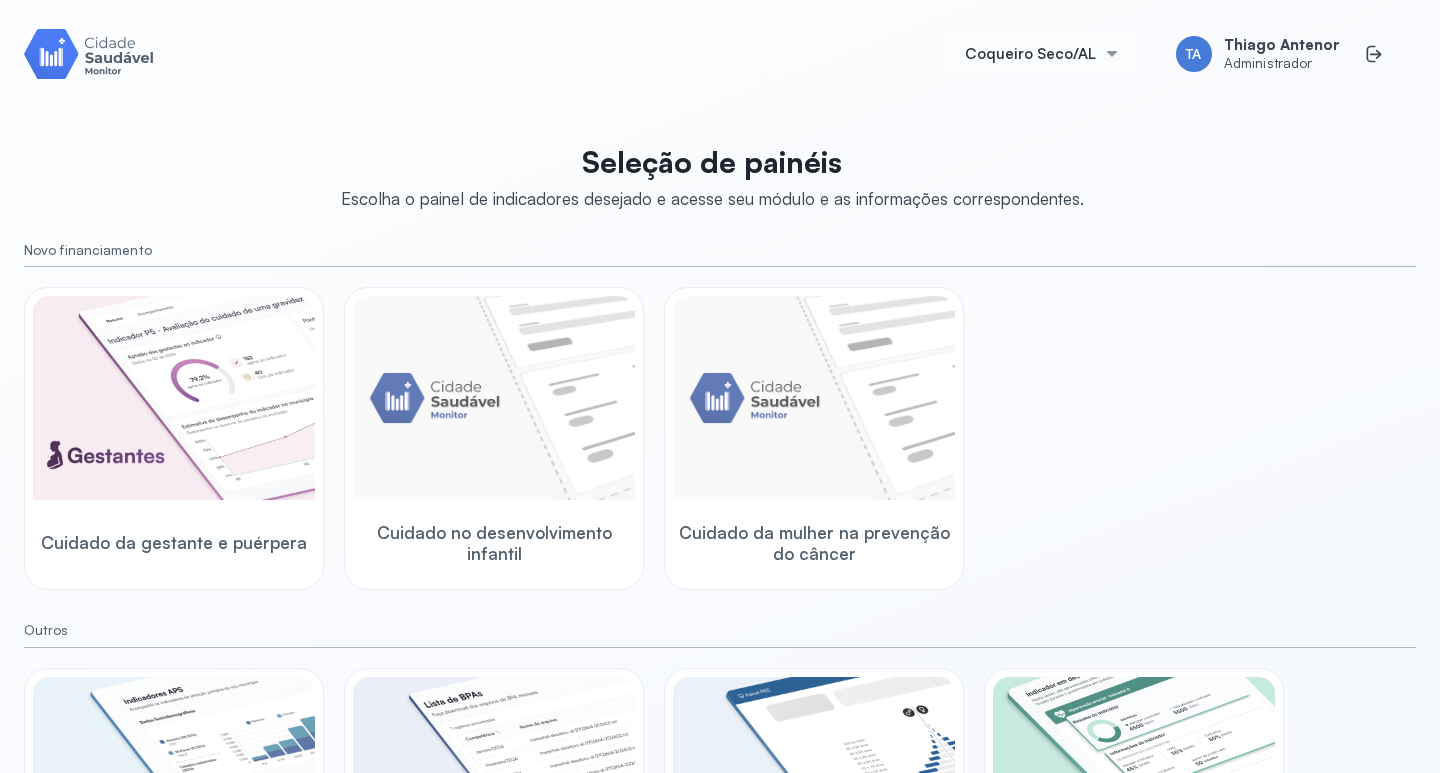 click on "Coqueiro Seco/AL" at bounding box center [1042, 54] 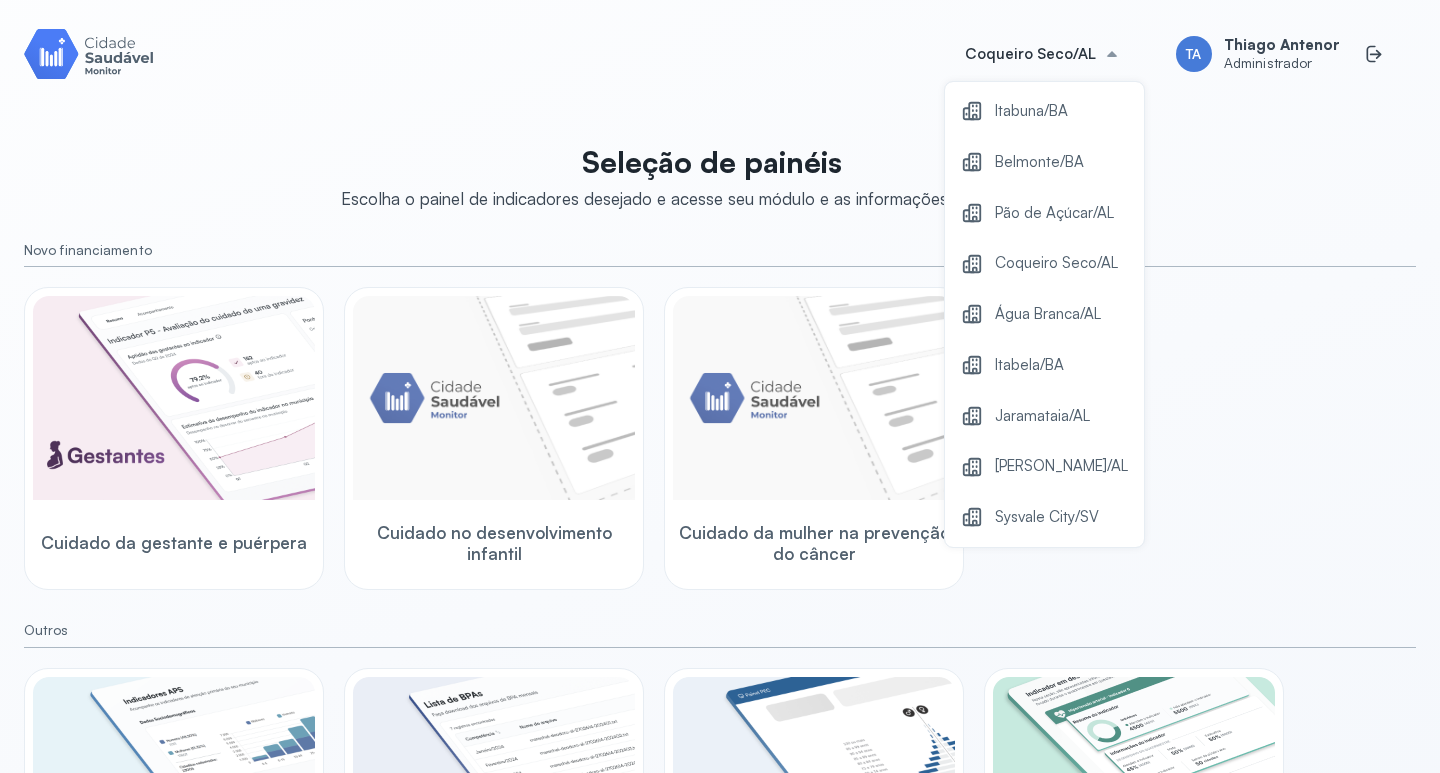 click on "Sysvale City/SV" at bounding box center [1047, 517] 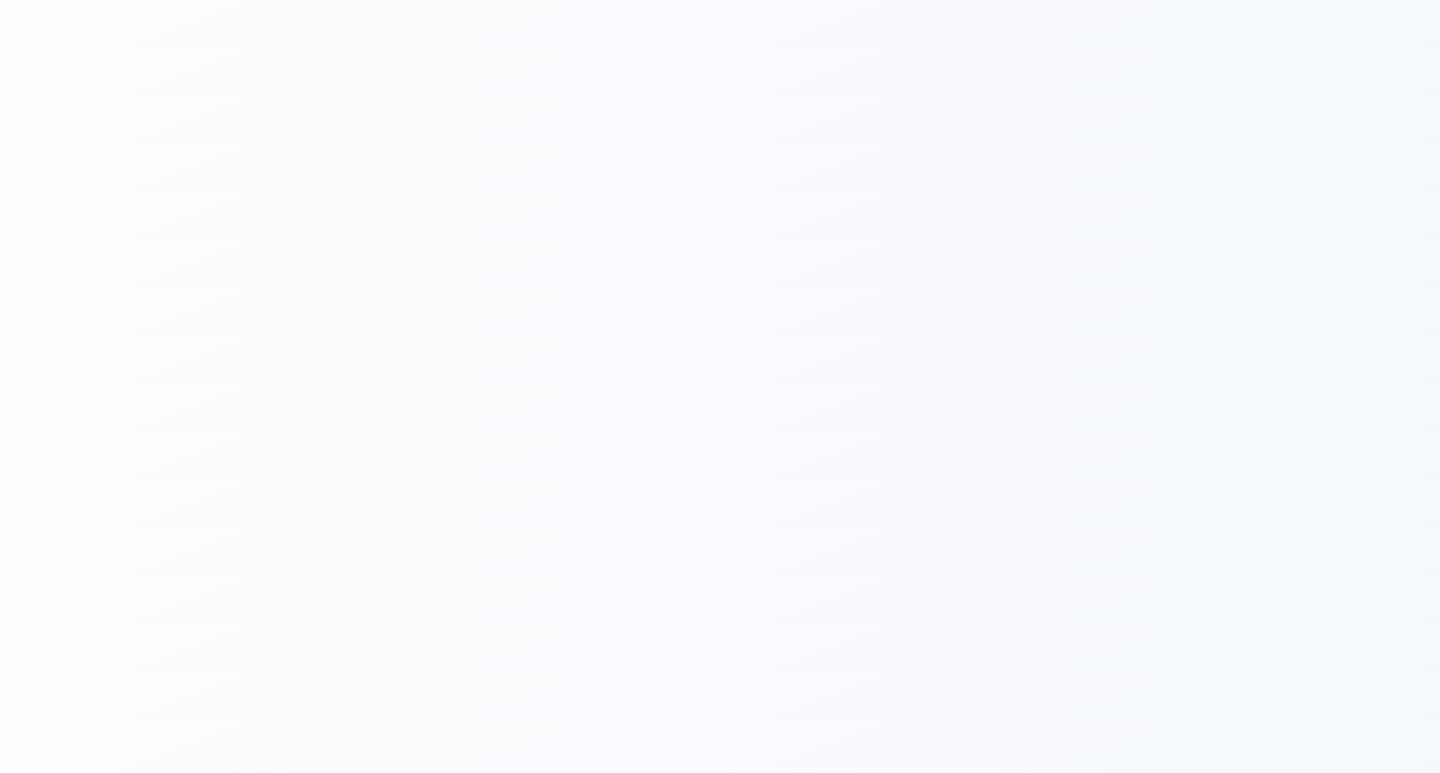 scroll, scrollTop: 0, scrollLeft: 0, axis: both 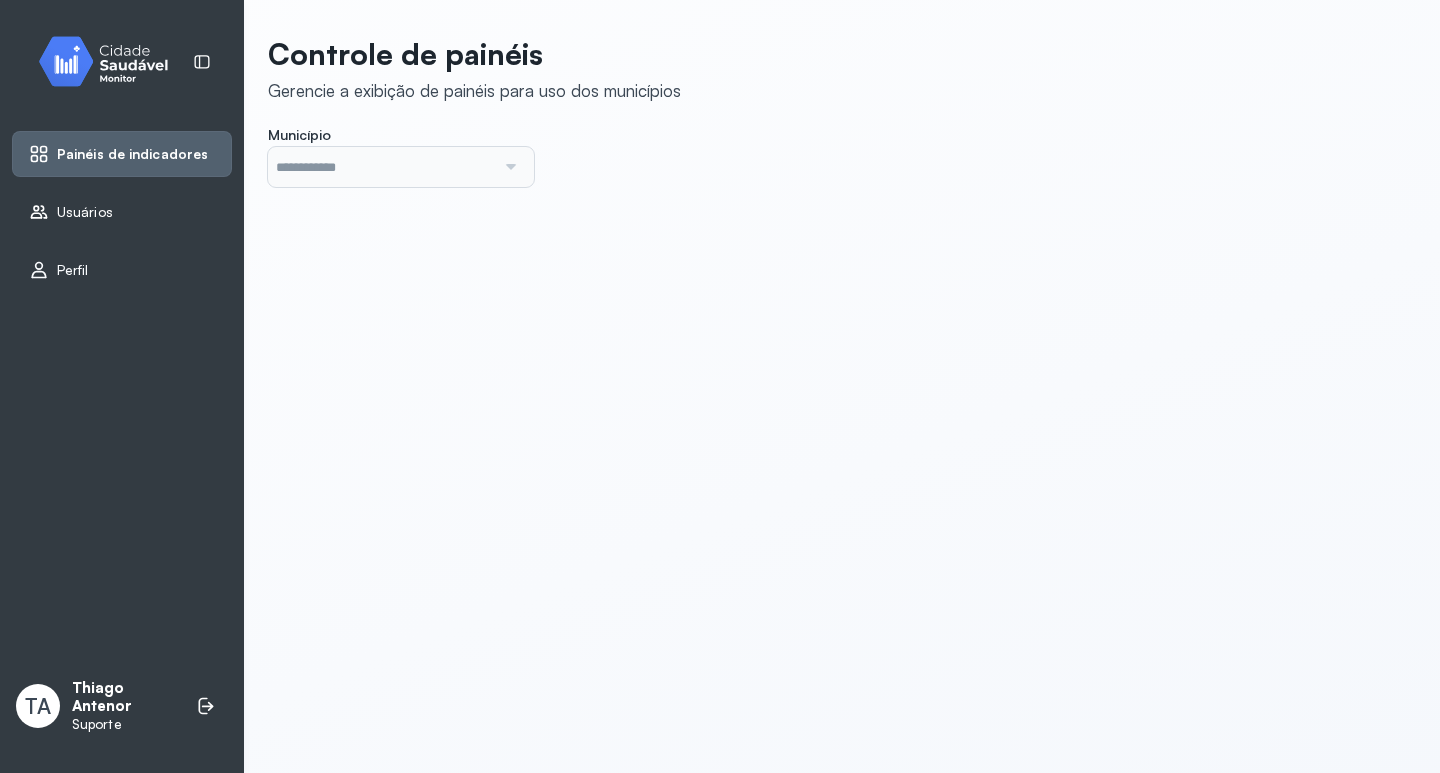 click 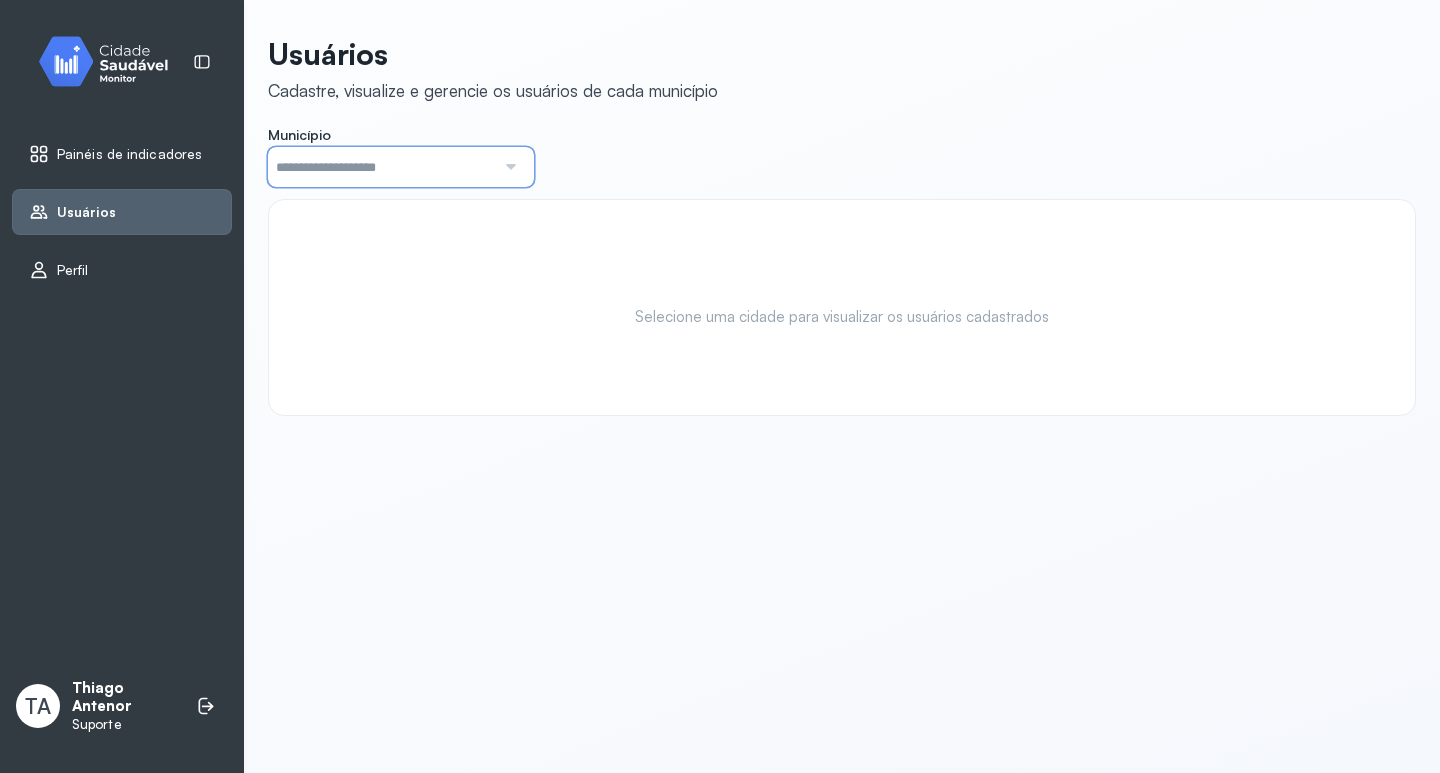 click at bounding box center (381, 167) 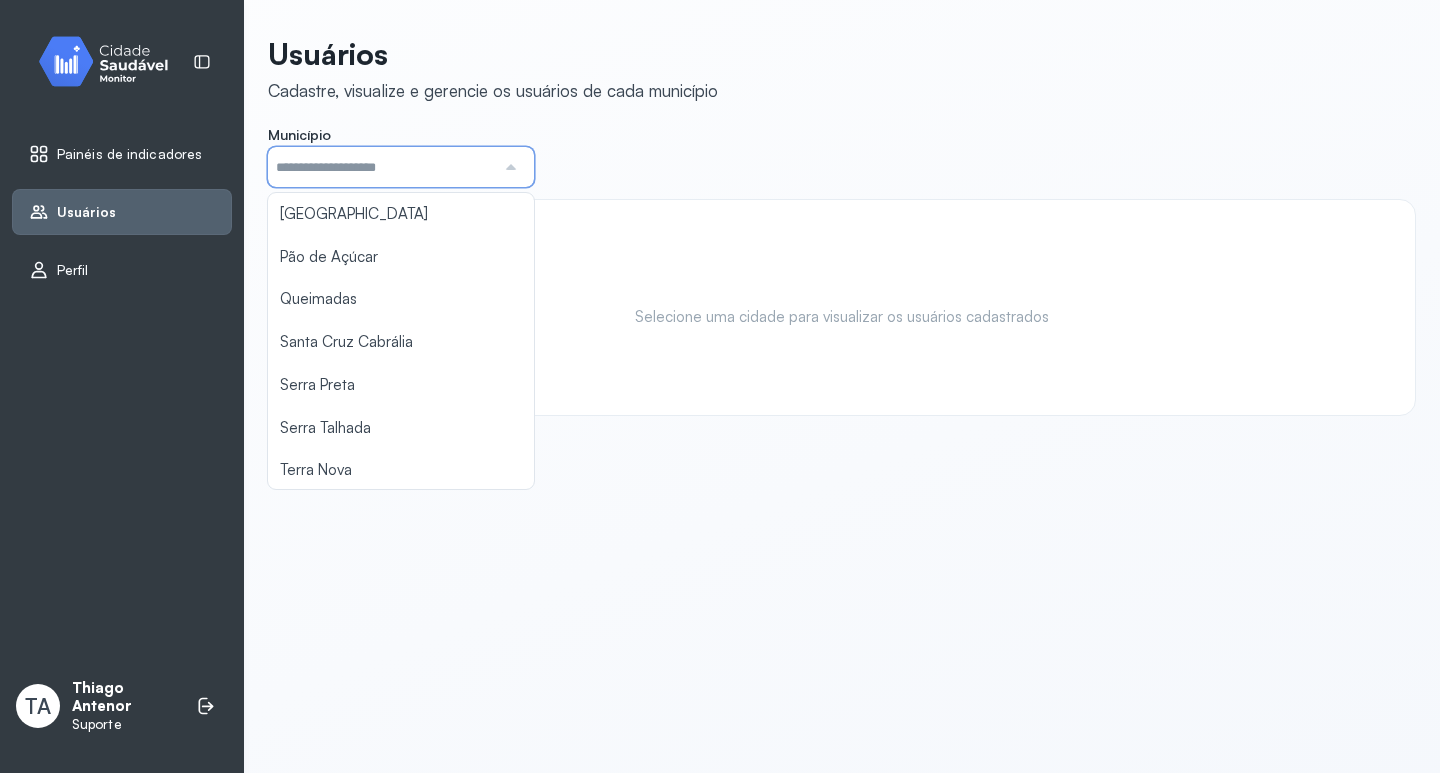 scroll, scrollTop: 900, scrollLeft: 0, axis: vertical 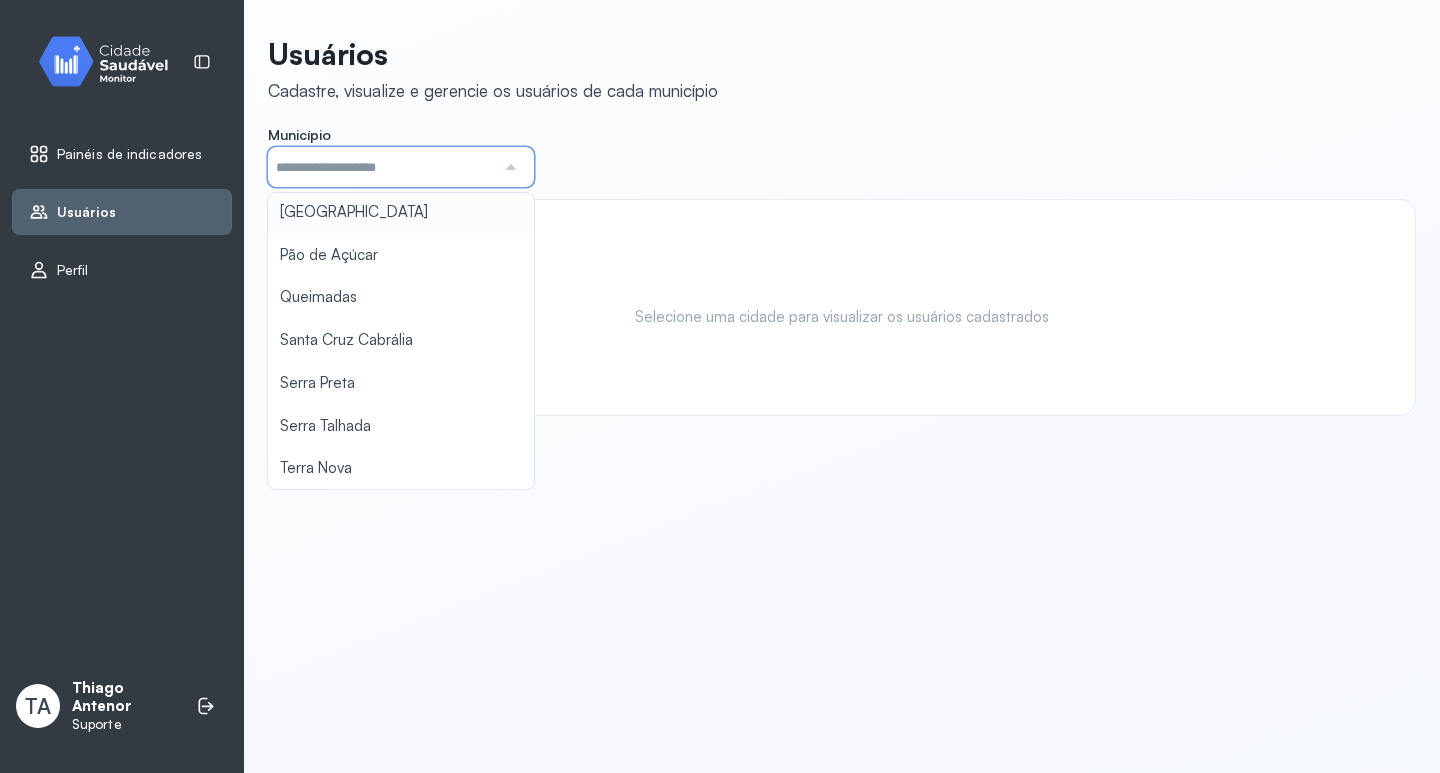 type on "*********" 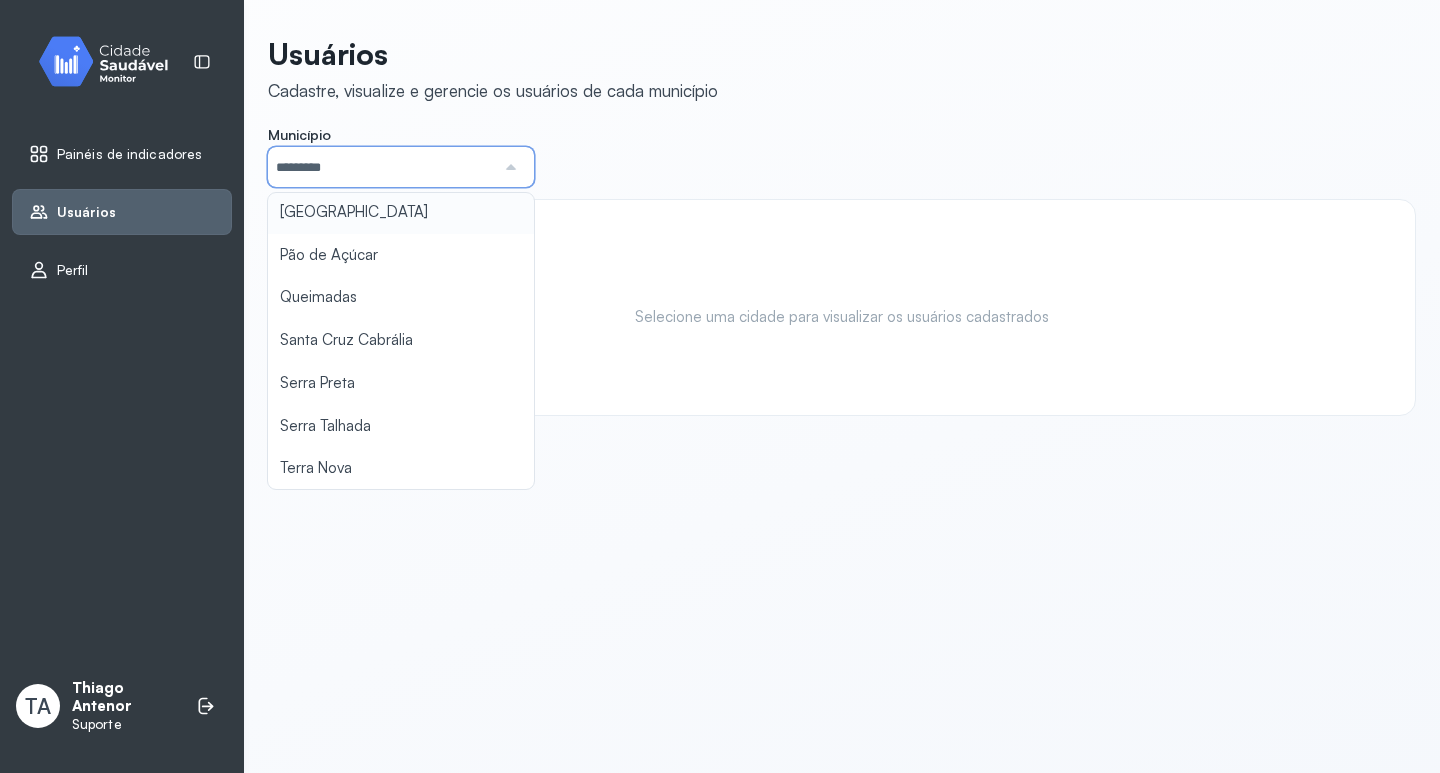 click on "Usuários Cadastre, visualize e gerencie os usuários de cada município Município  ********* Afrânio Água Branca Atalaia Belmonte Camalaú Campo Formoso Capela Caraúbas Coqueiro Seco Coxixola Flexeiras Itabela Itabuna Jacuípe Jaramataia Mairi Marechal Deodoro Messias Miguel Calmon Milagres Olinda Palestina Pão de Açúcar Queimadas Santa Cruz Cabrália Serra Preta Serra Talhada Terra Nova Sysvale City  Selecione uma cidade para visualizar os usuários cadastrados" 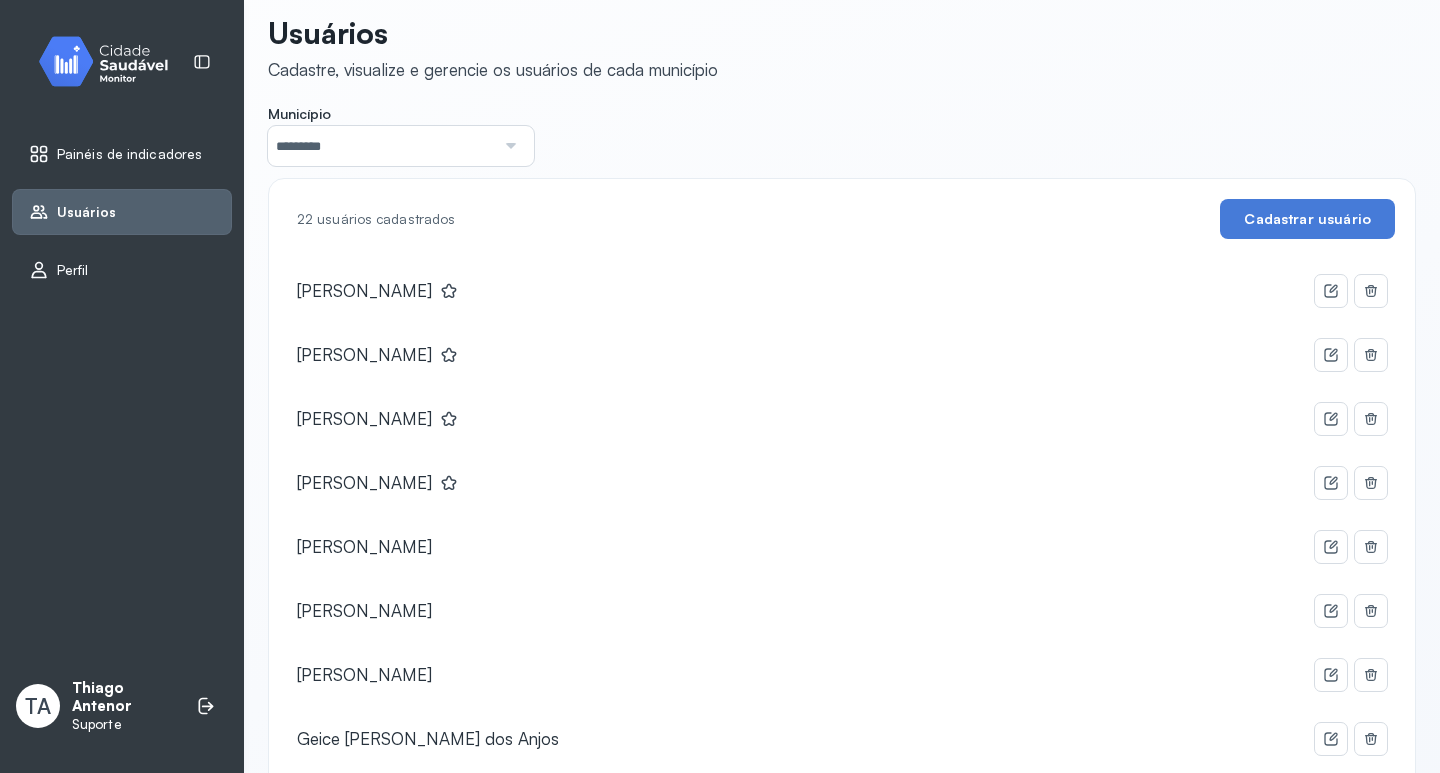 scroll, scrollTop: 0, scrollLeft: 0, axis: both 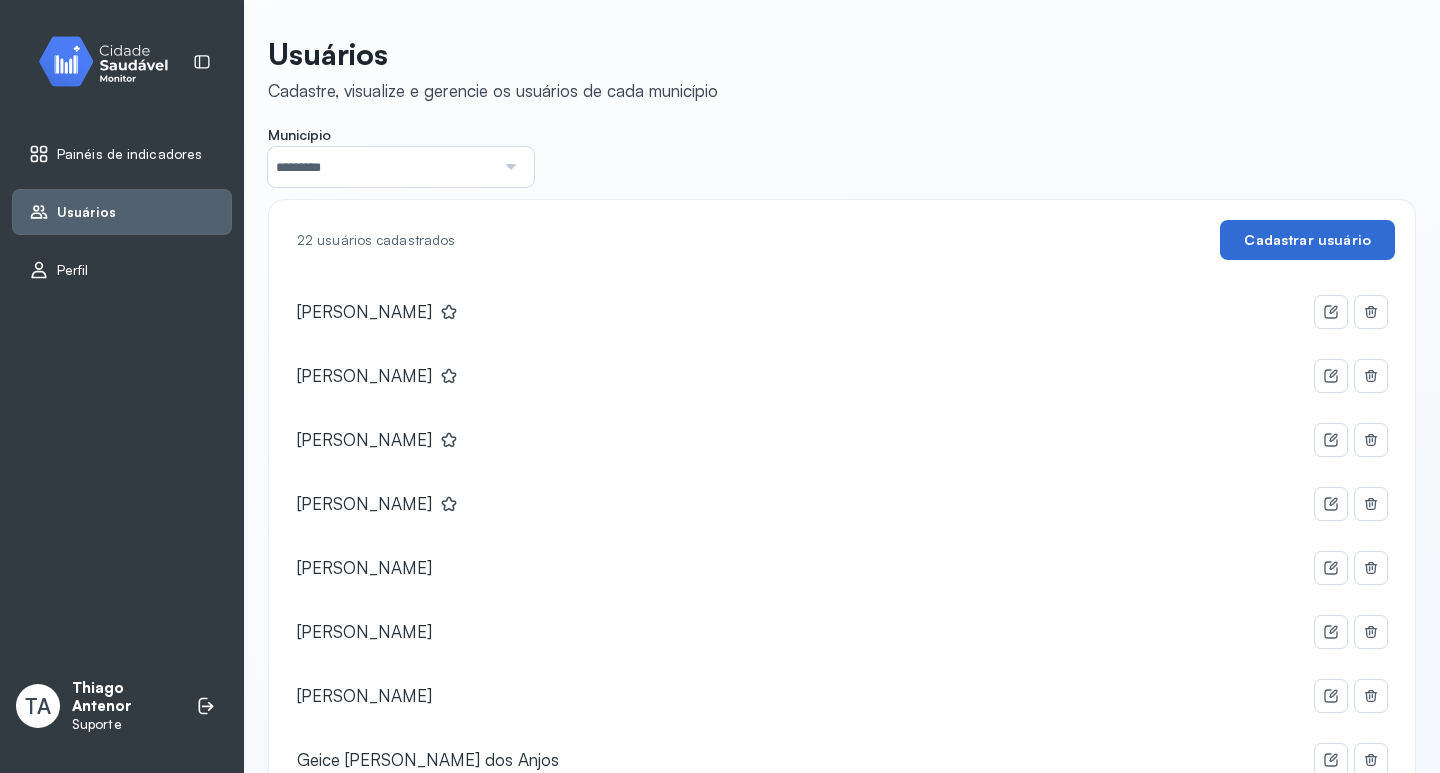 click on "Cadastrar usuário" 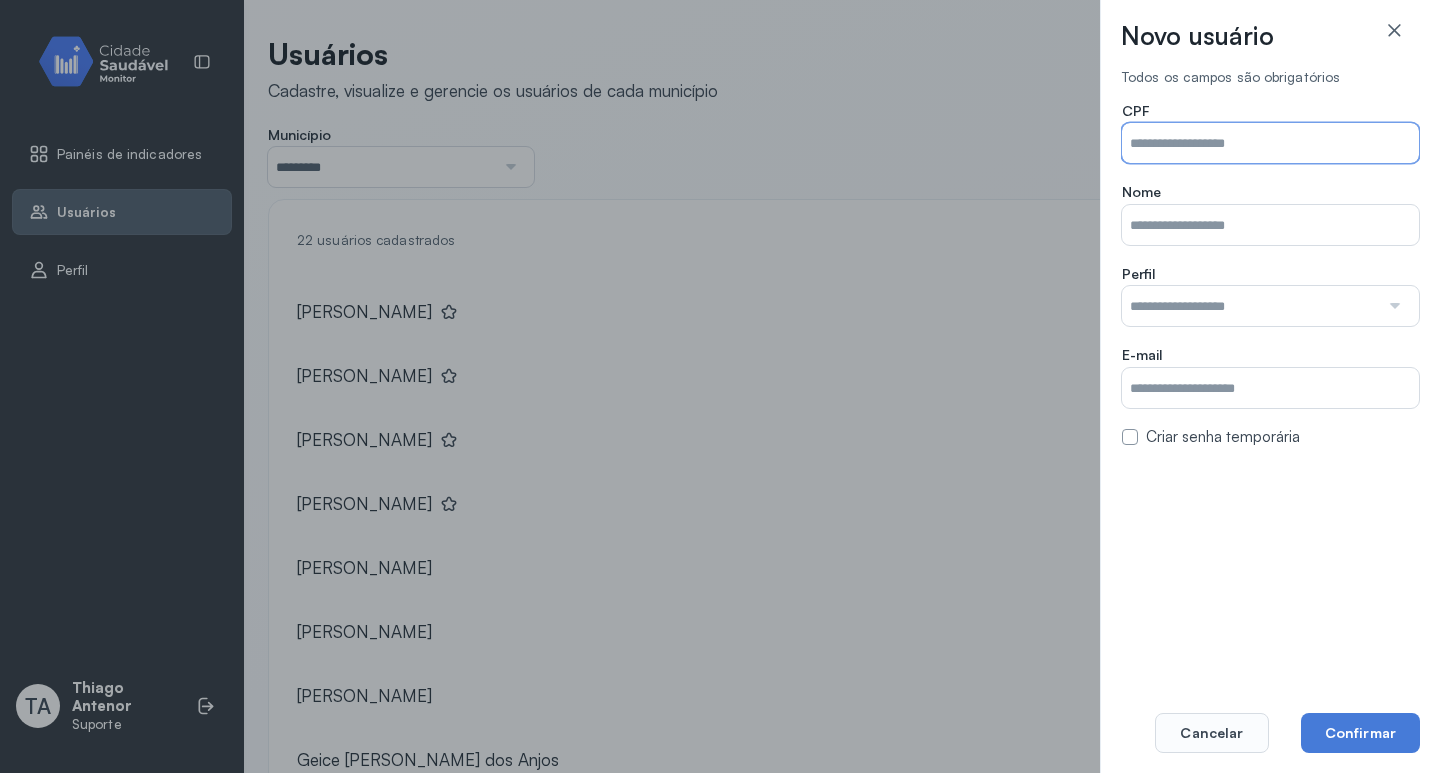 drag, startPoint x: 1159, startPoint y: 140, endPoint x: 1237, endPoint y: 154, distance: 79.24645 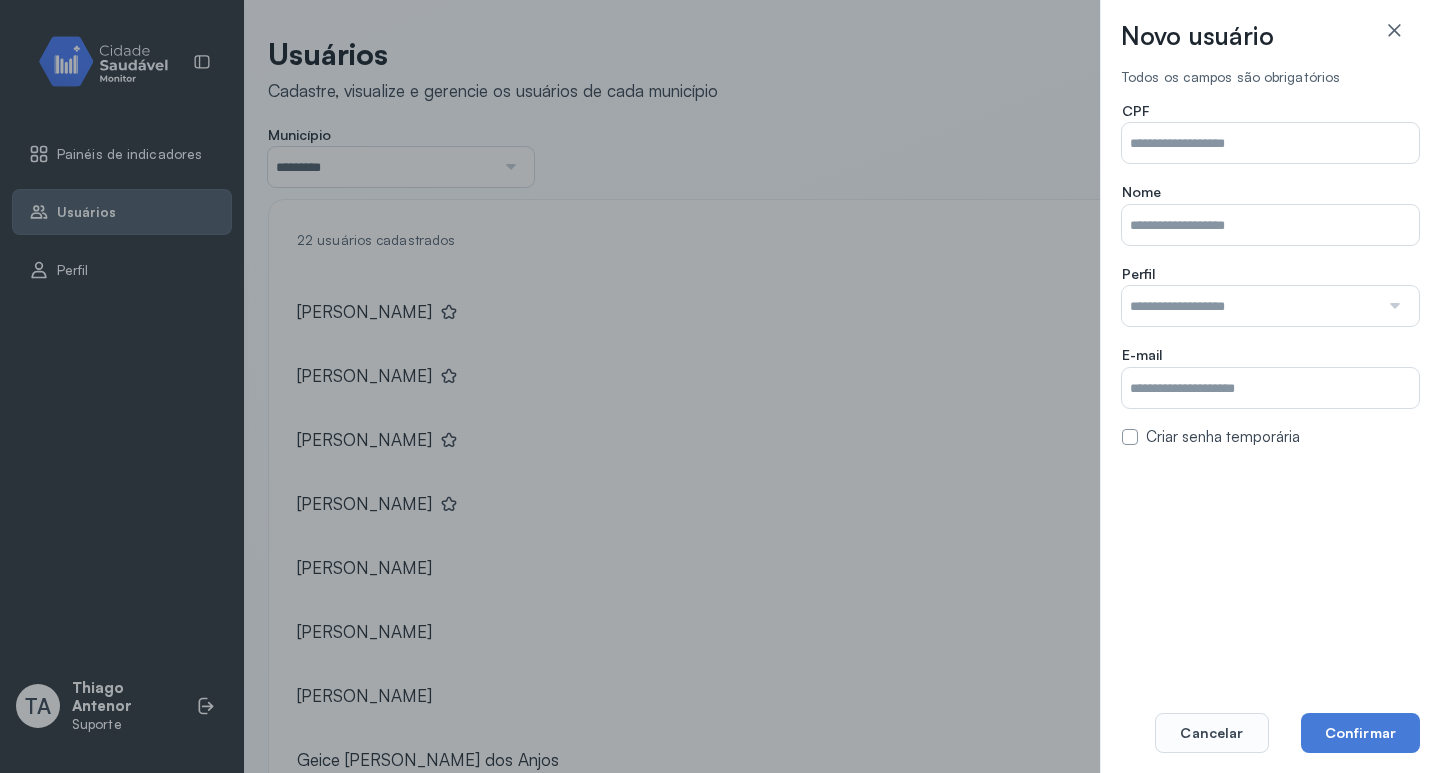 click on "Município" at bounding box center (1270, 143) 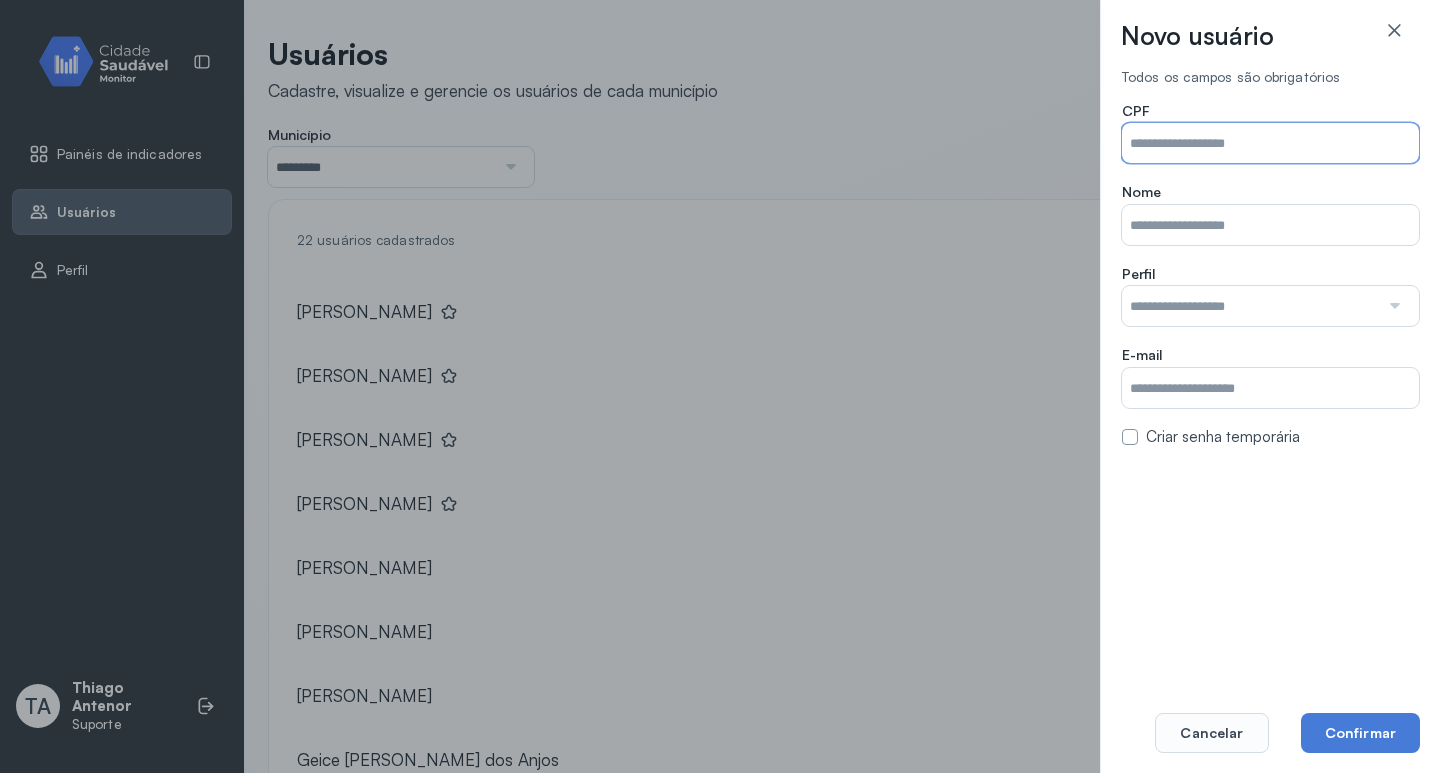 paste 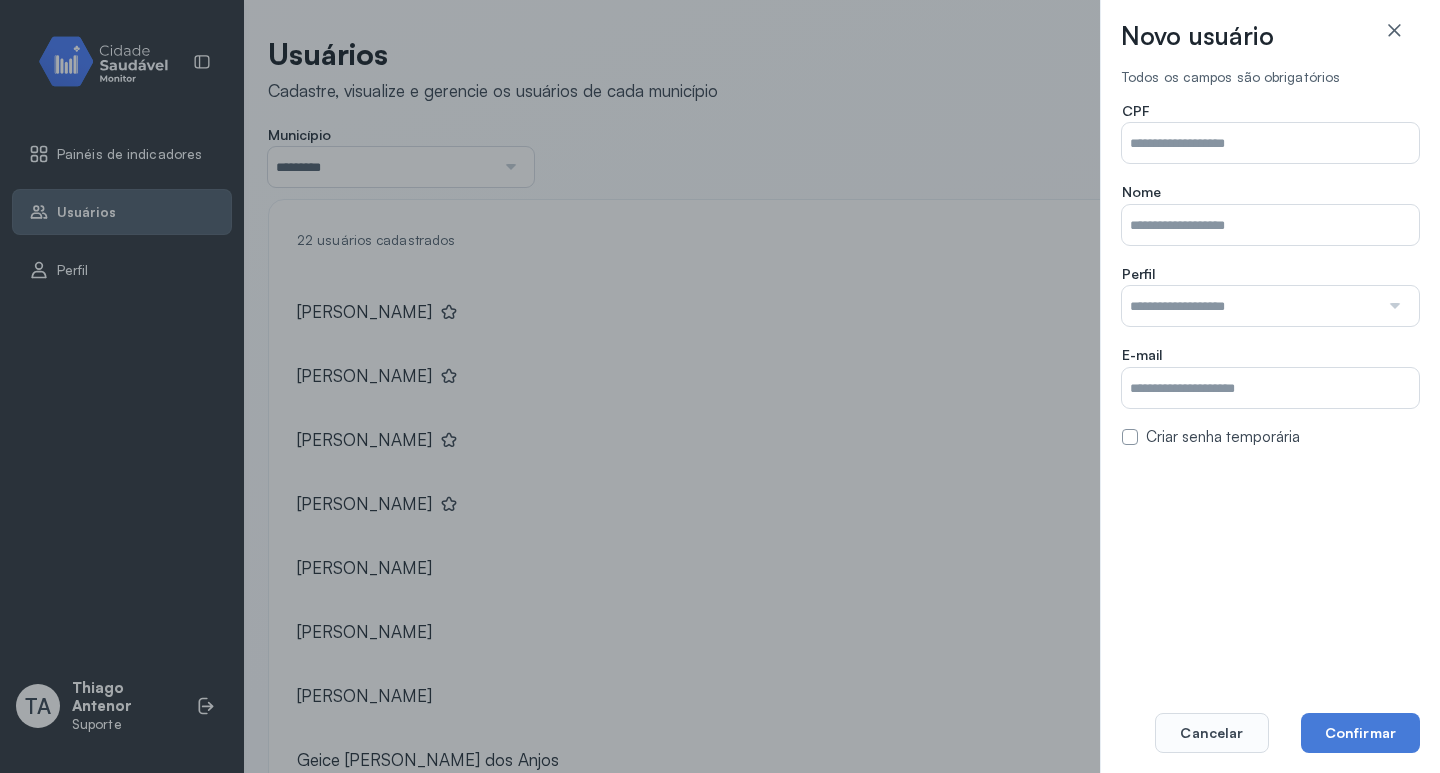 click on "Município" at bounding box center [1270, 143] 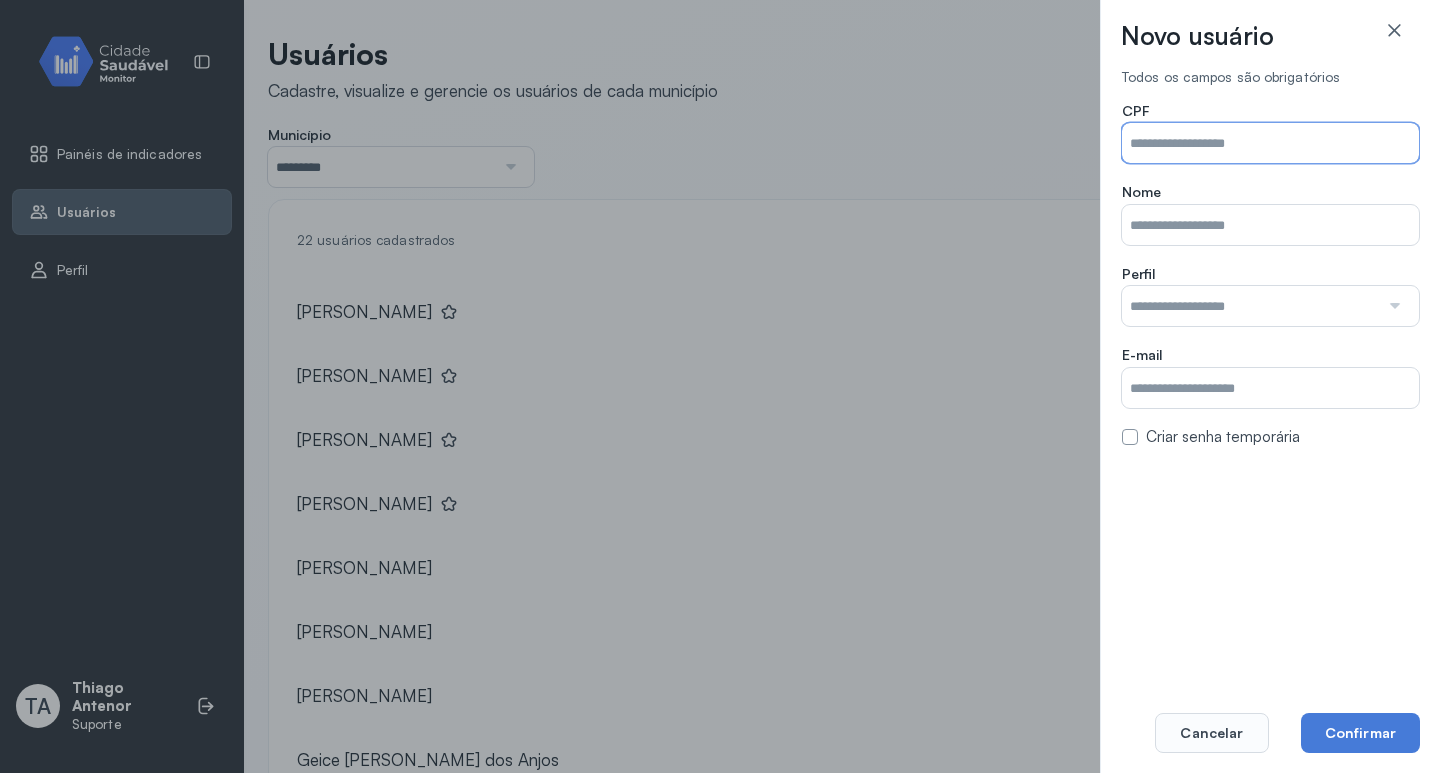 paste 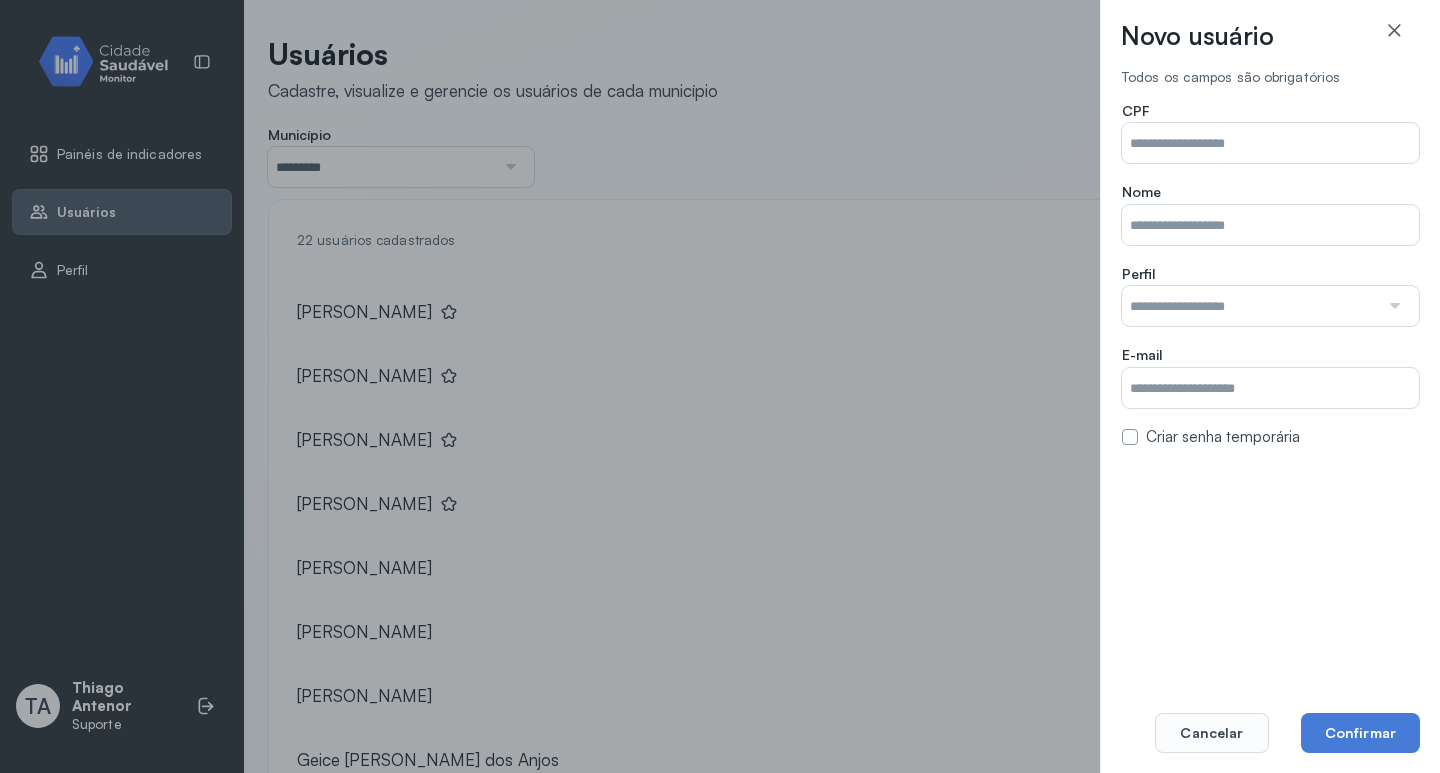 click on "Município" at bounding box center [1270, 143] 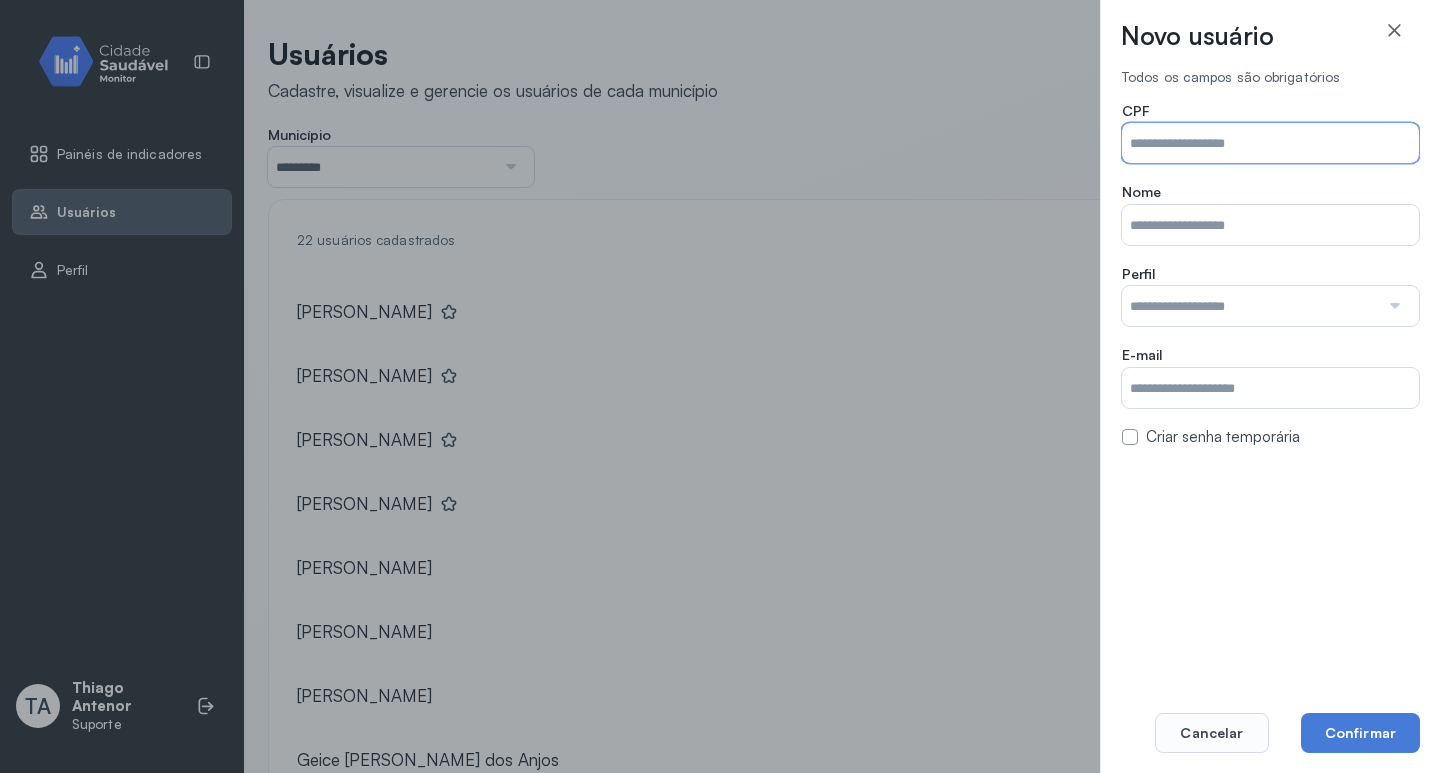 paste 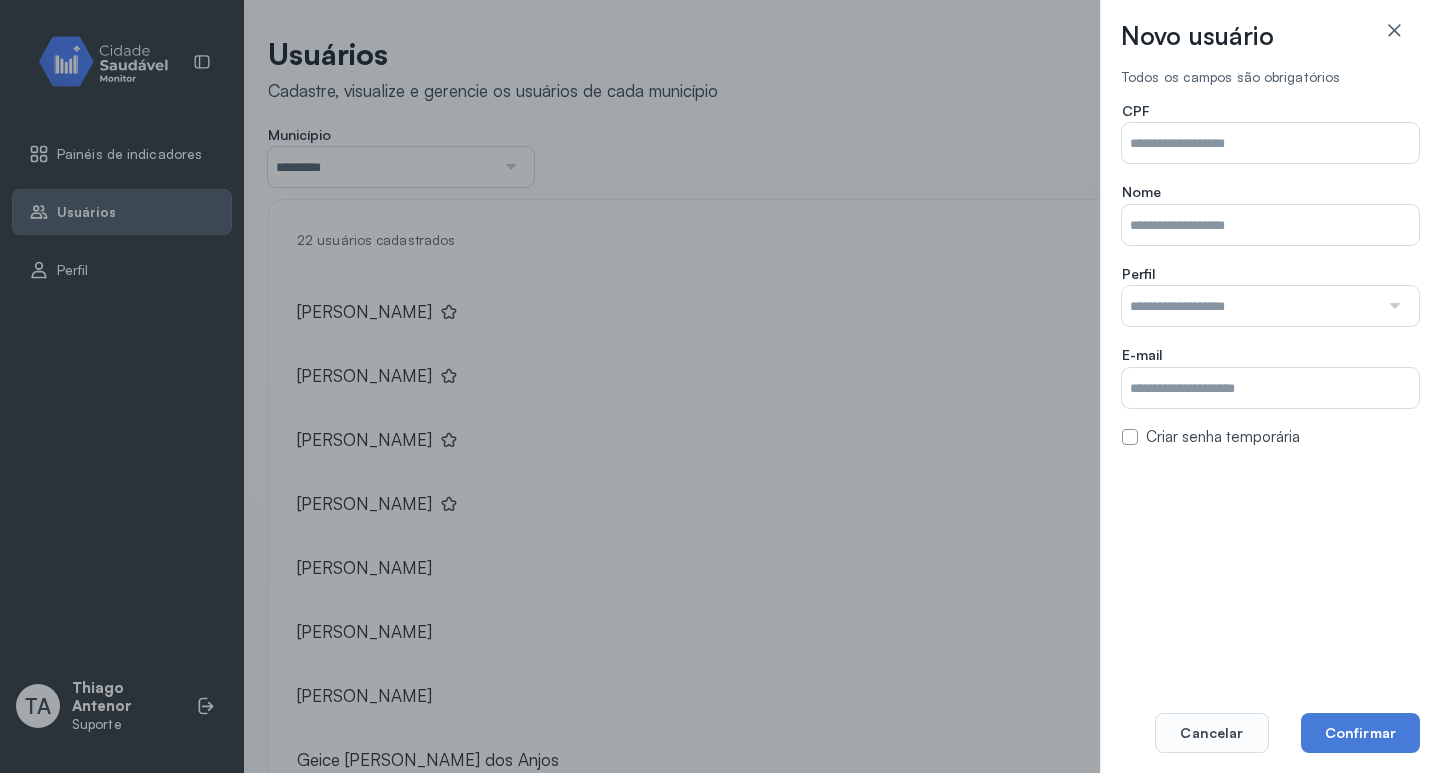 click on "Município" at bounding box center (1270, 143) 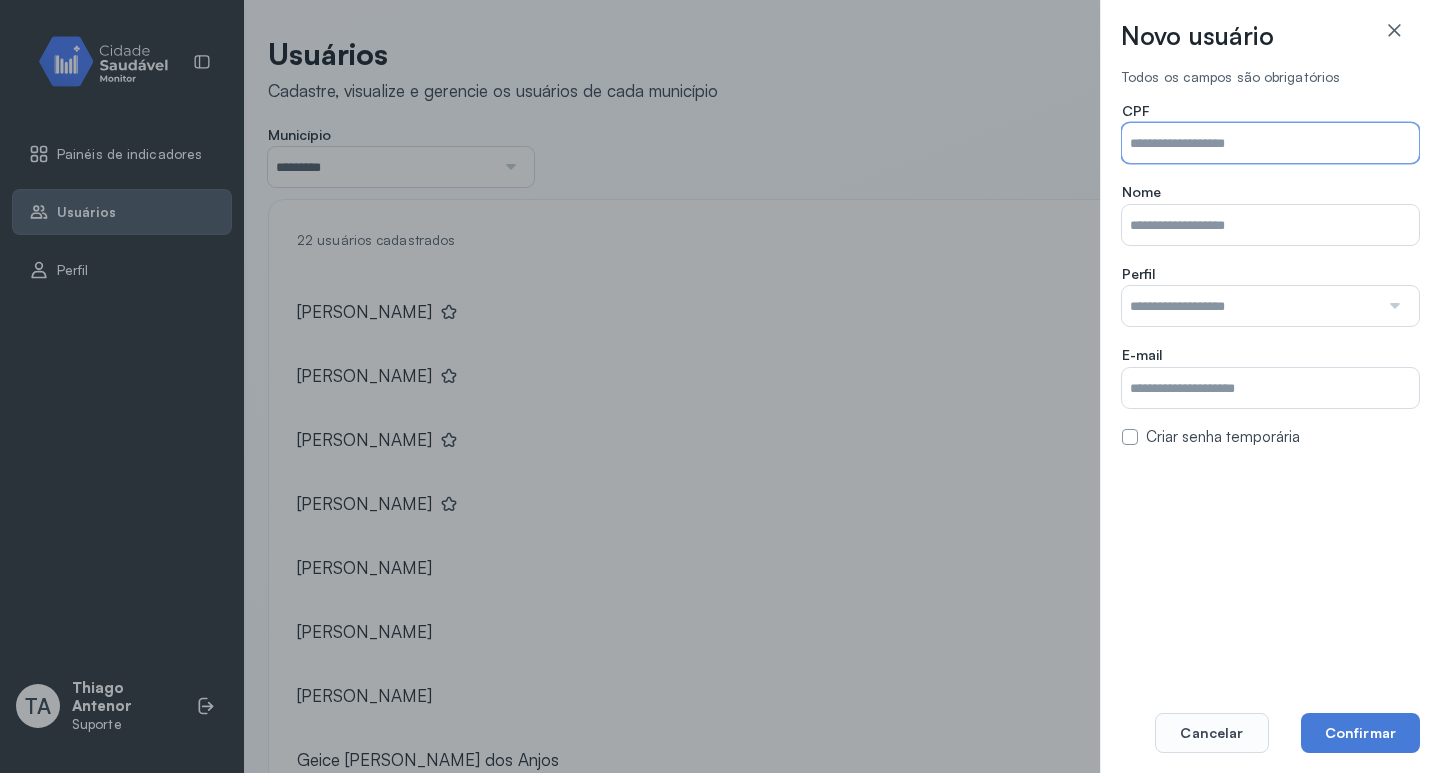 paste on "**********" 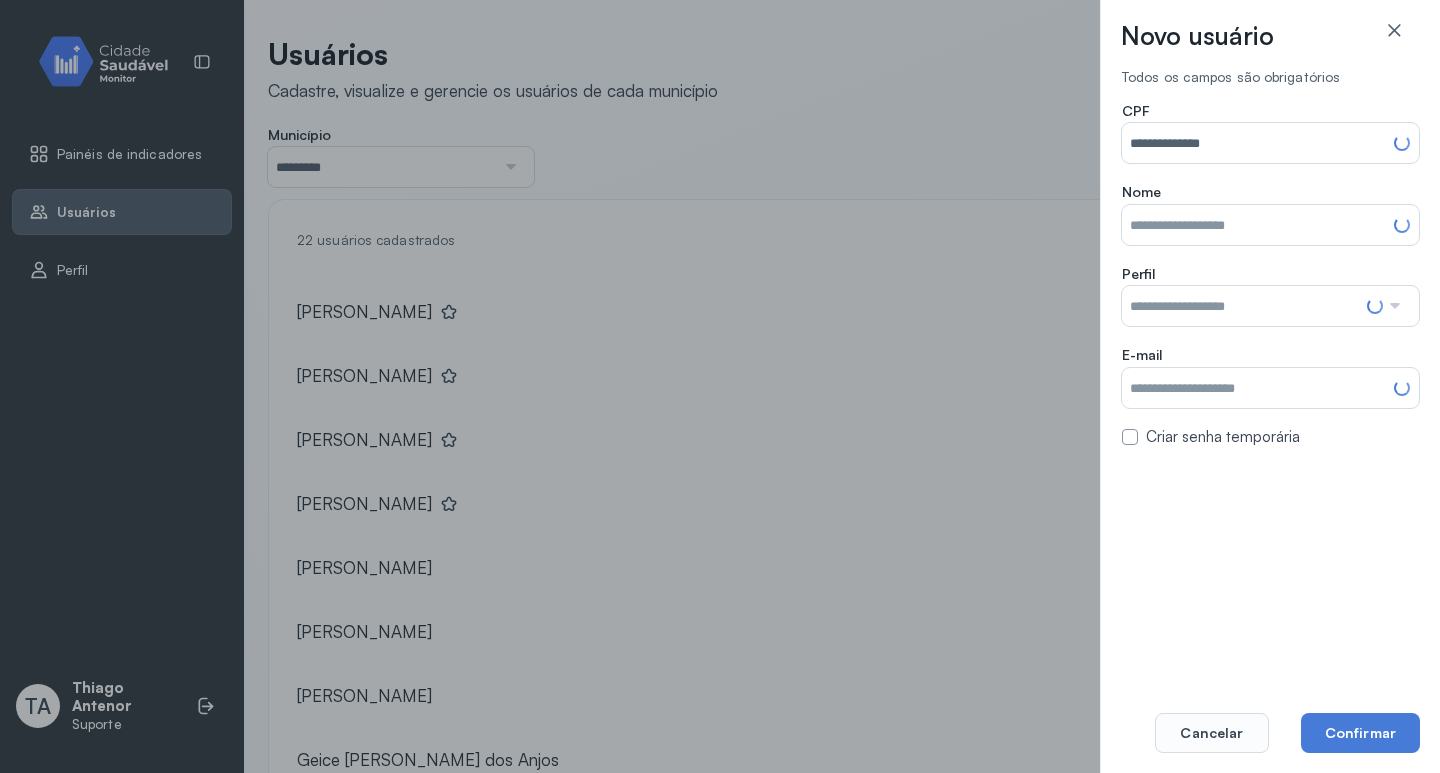 type on "**********" 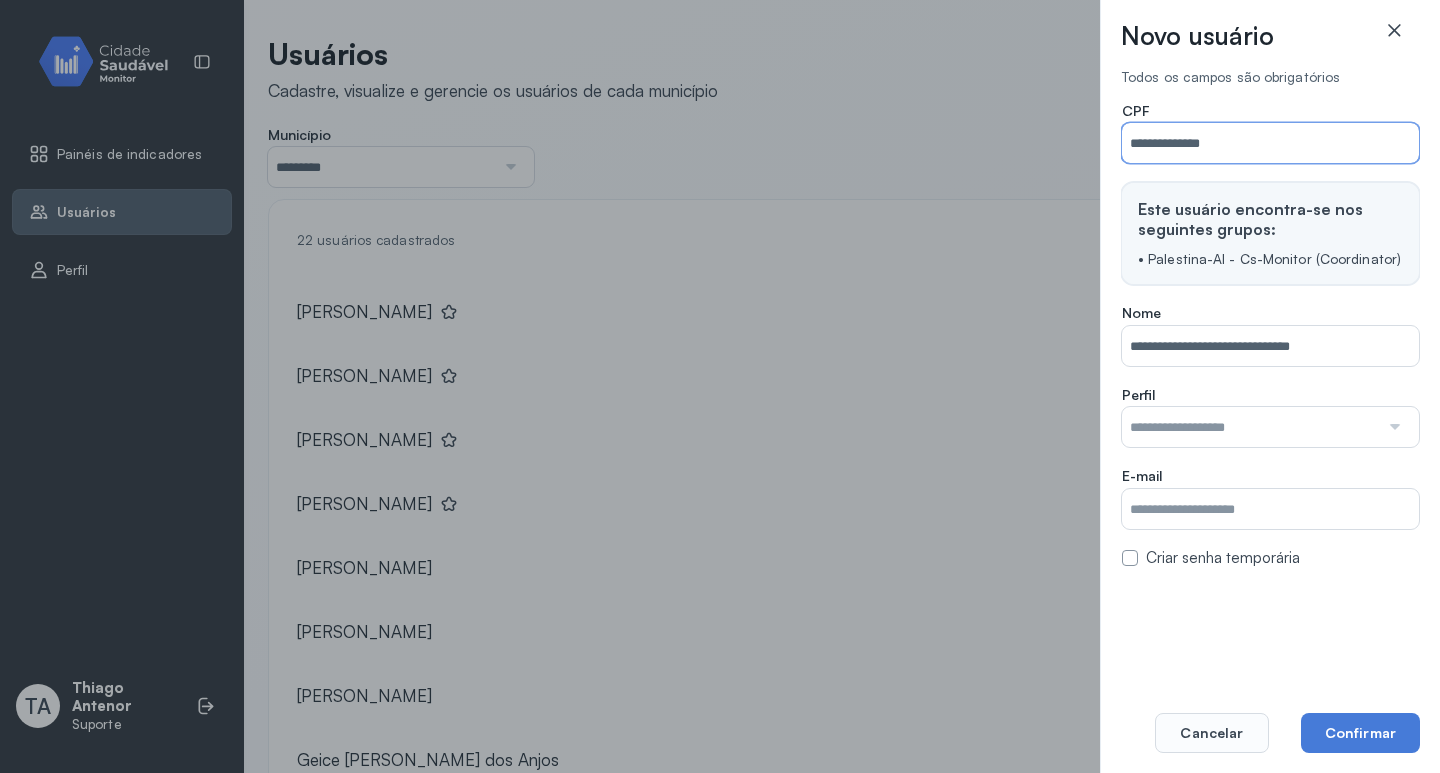 type on "**********" 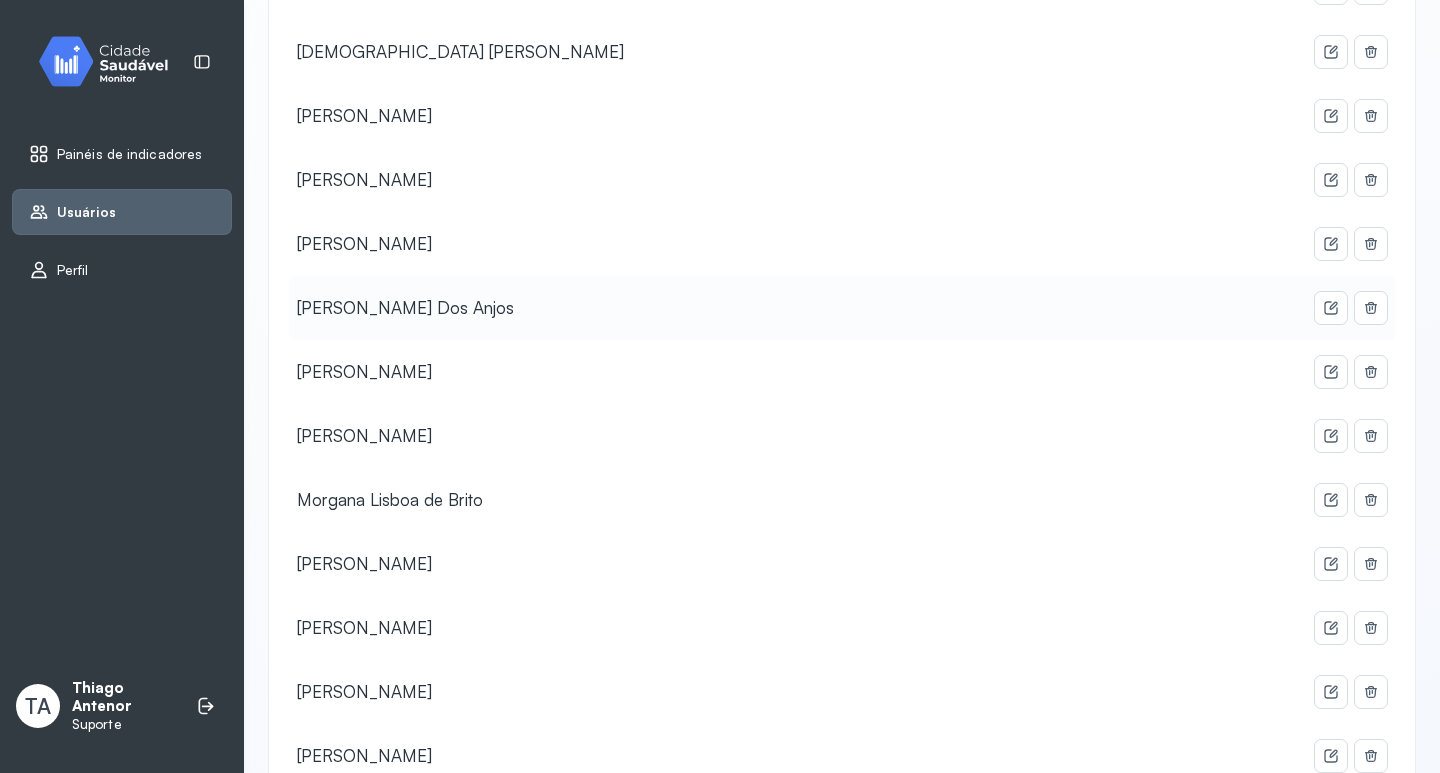 scroll, scrollTop: 960, scrollLeft: 0, axis: vertical 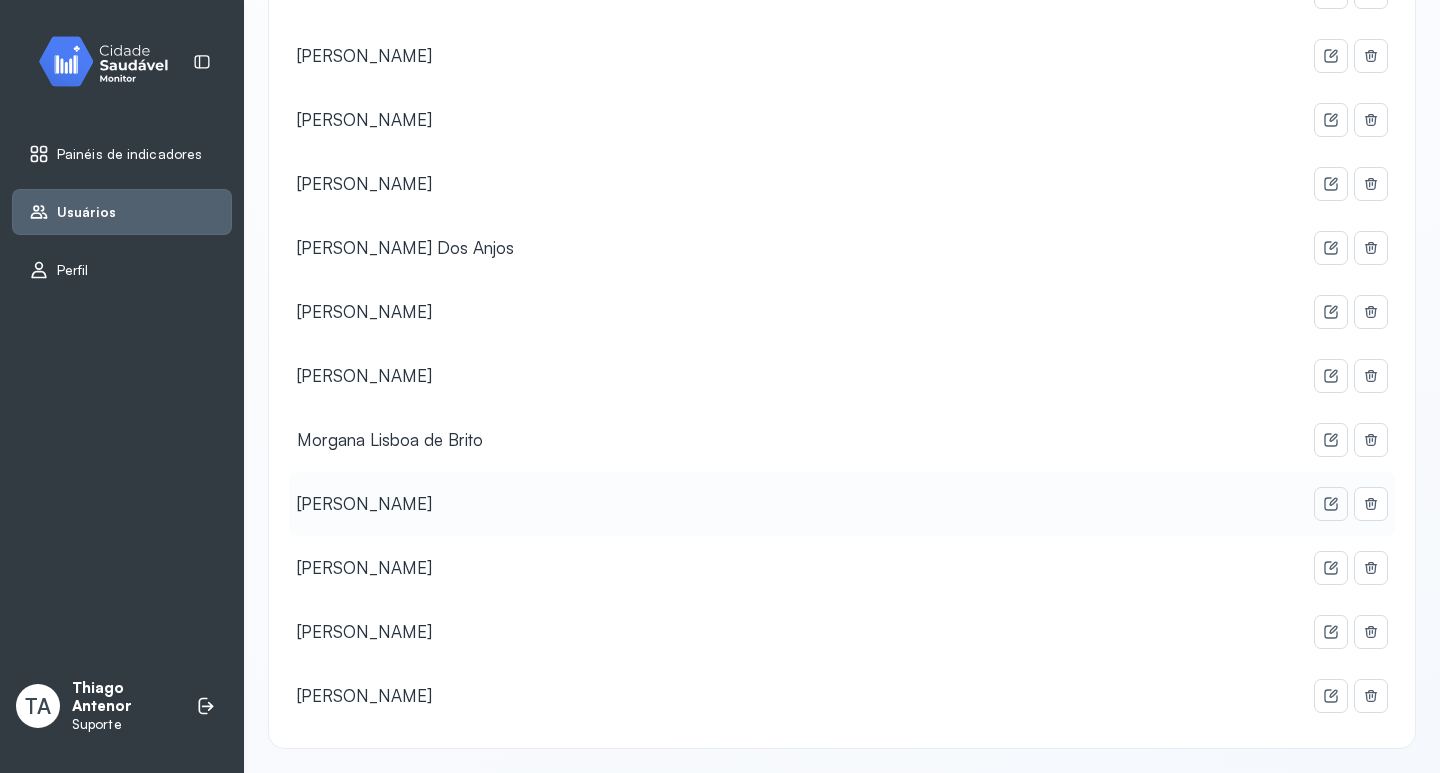click 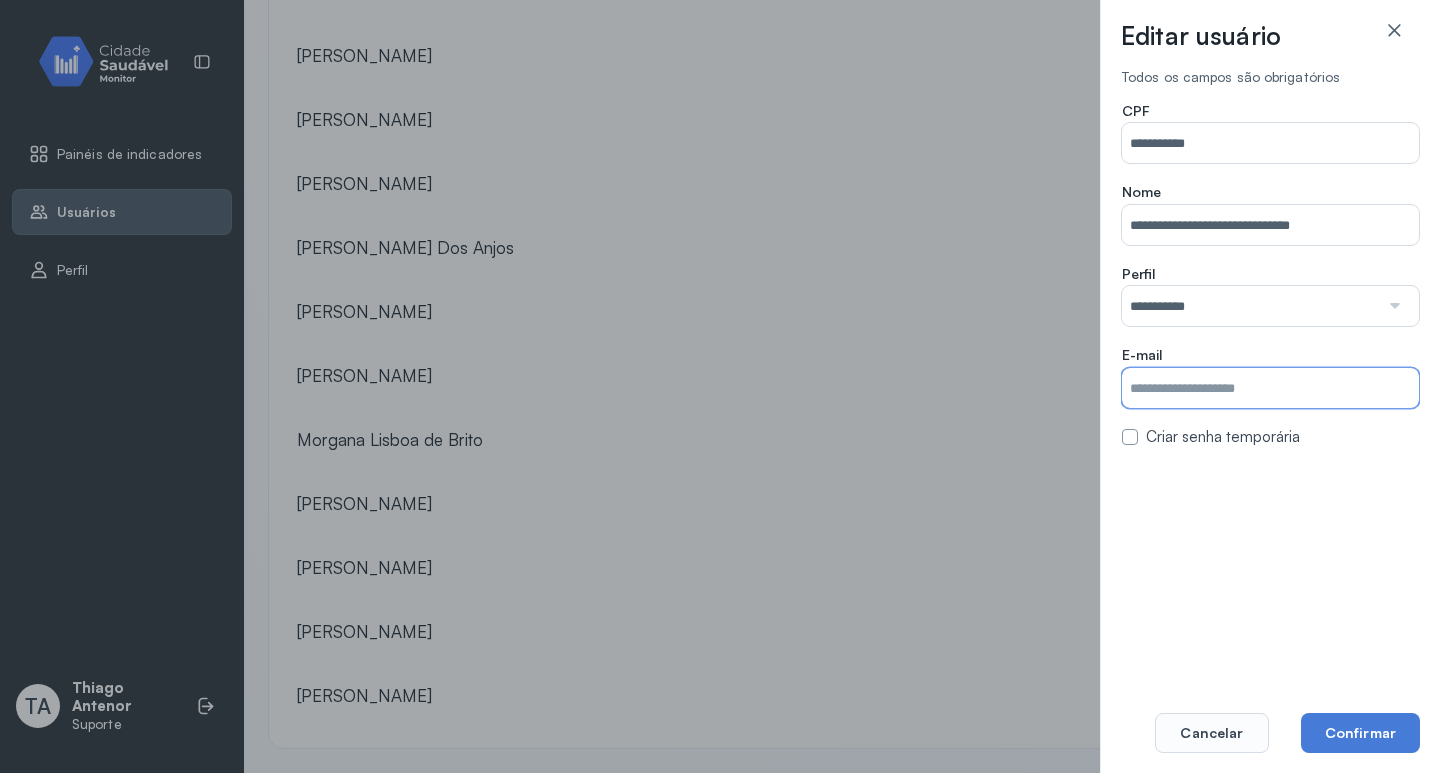 drag, startPoint x: 1277, startPoint y: 396, endPoint x: 1264, endPoint y: 406, distance: 16.40122 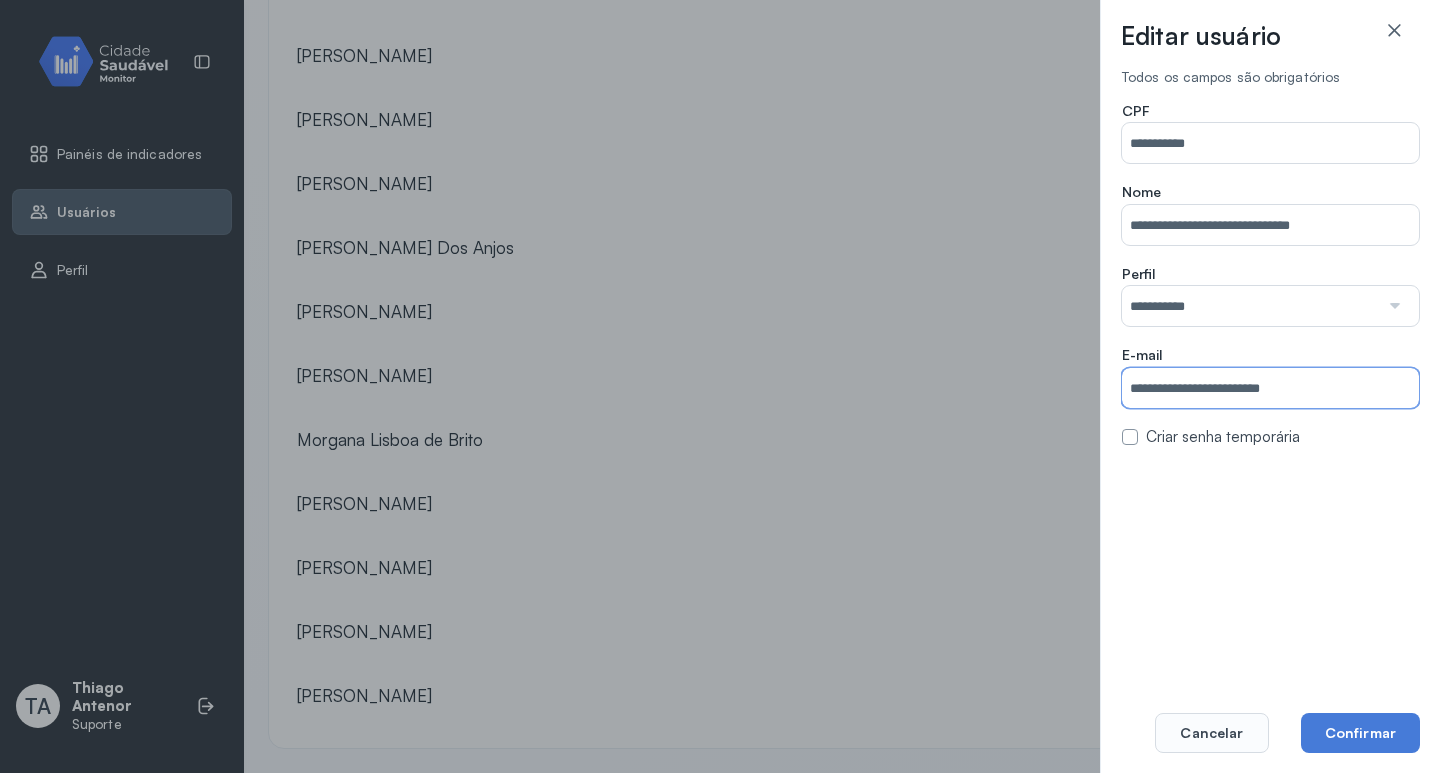 type on "**********" 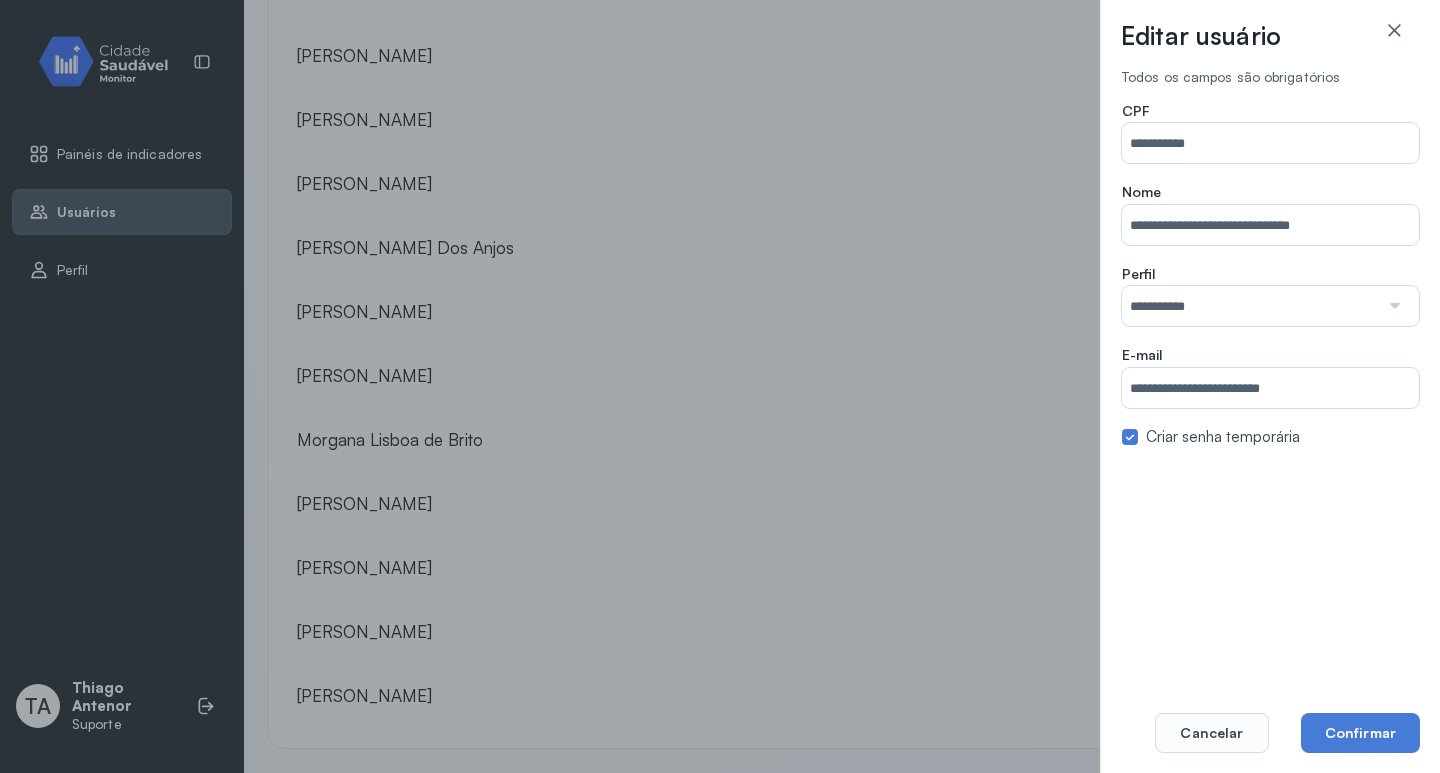 type on "**********" 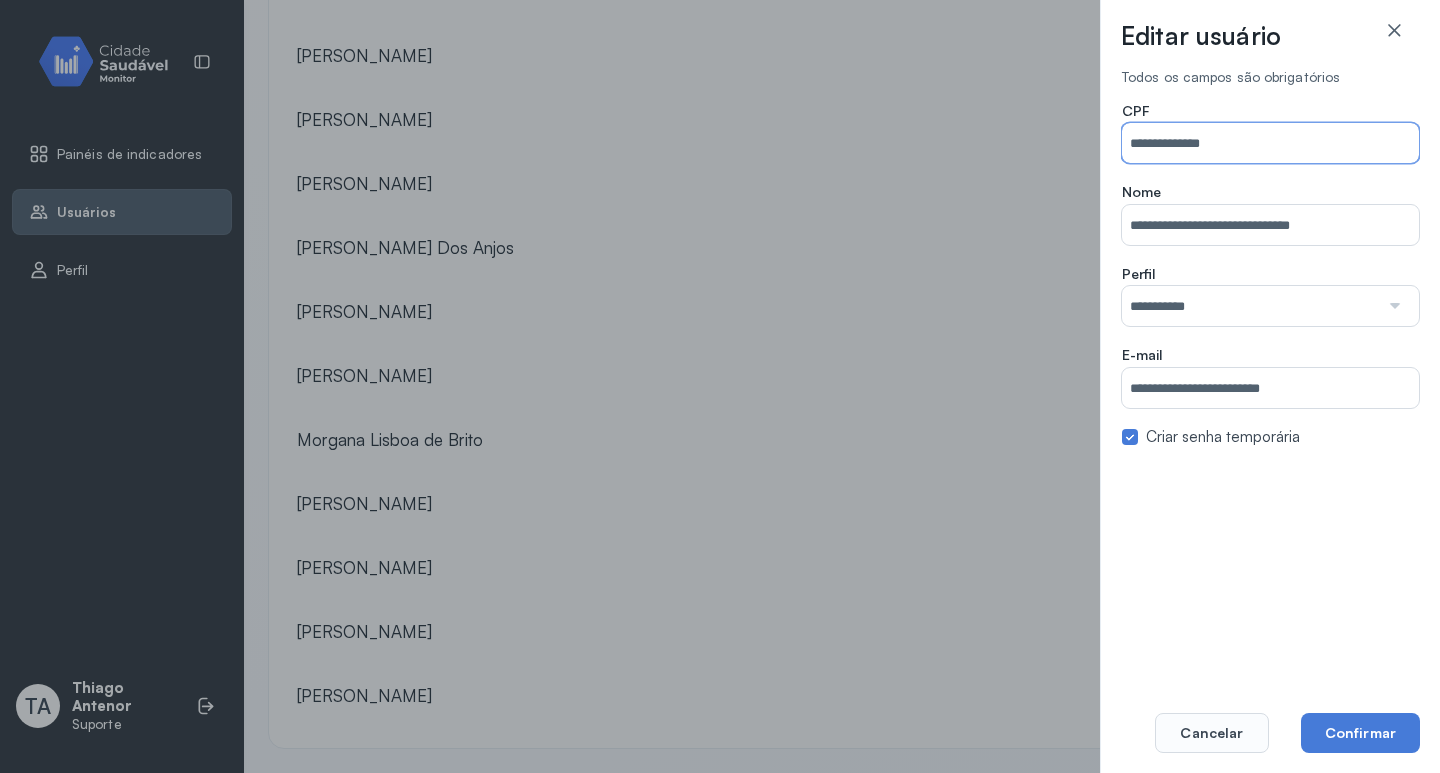 drag, startPoint x: 1212, startPoint y: 133, endPoint x: 1073, endPoint y: 118, distance: 139.807 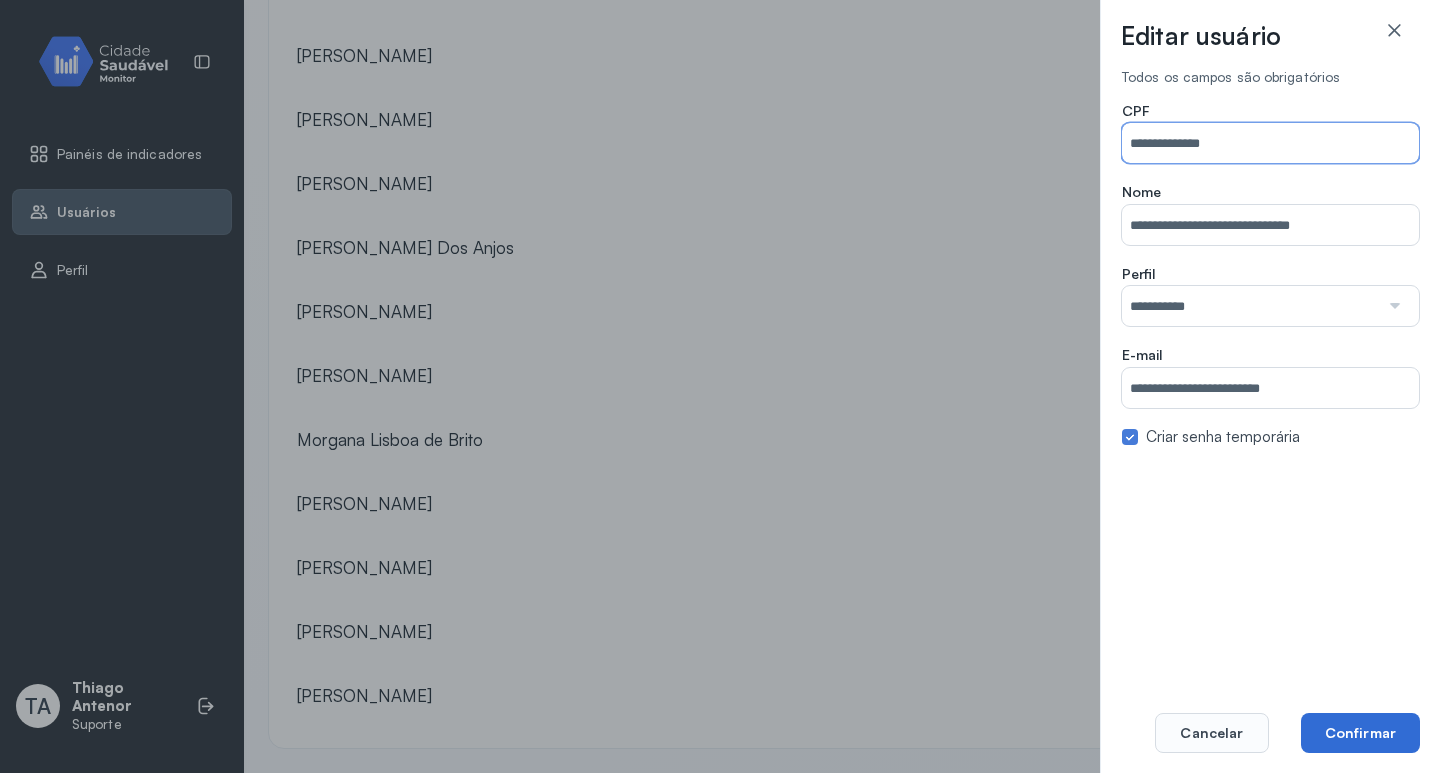 click on "Confirmar" 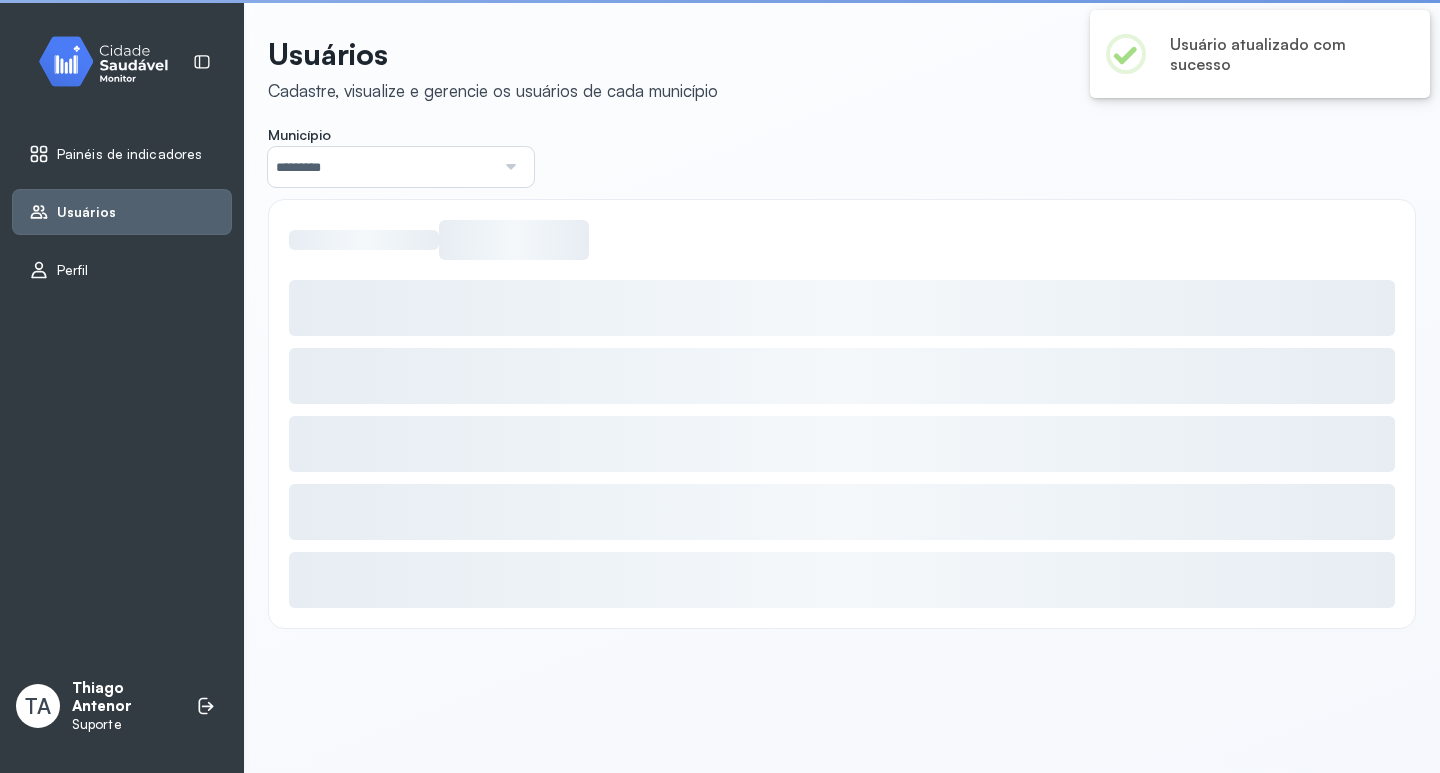 scroll, scrollTop: 0, scrollLeft: 0, axis: both 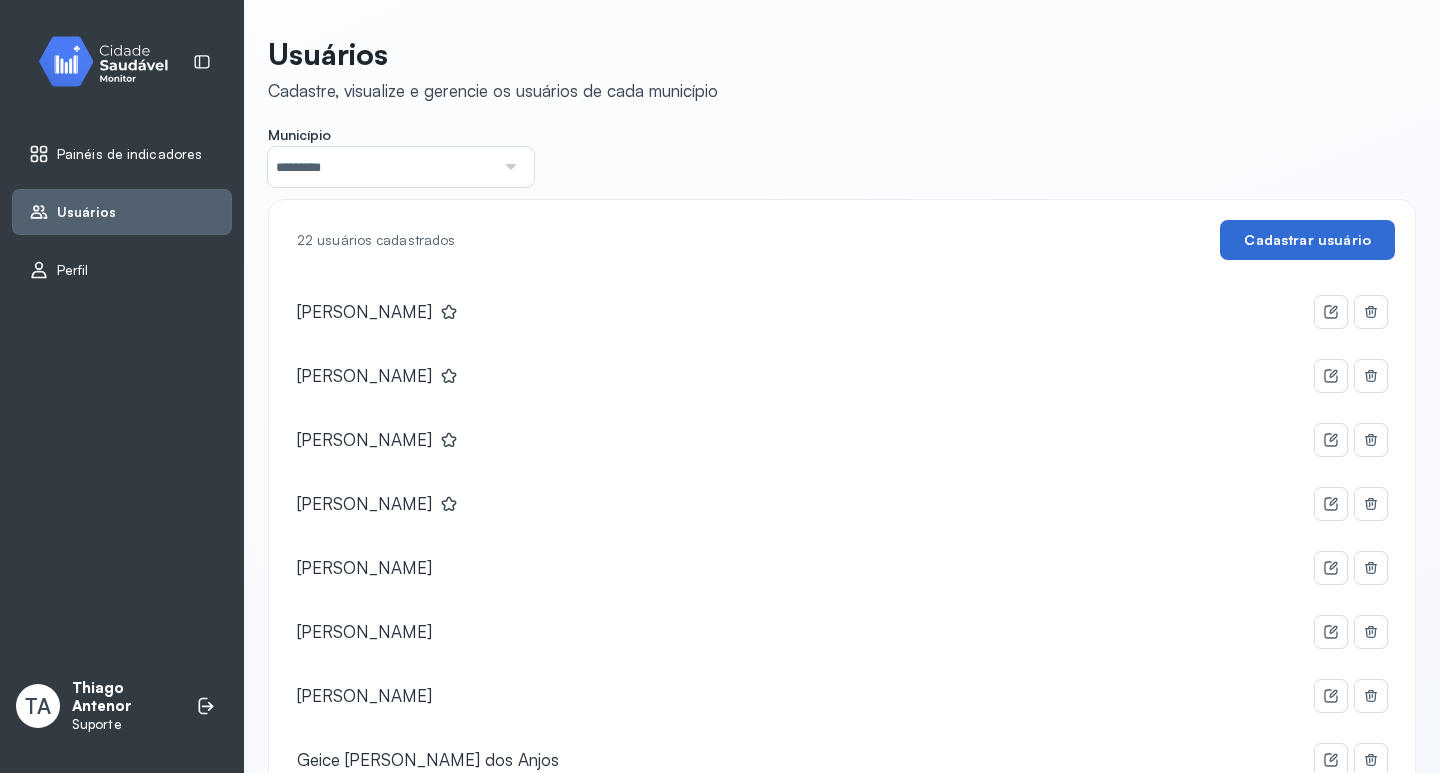 click on "Cadastrar usuário" 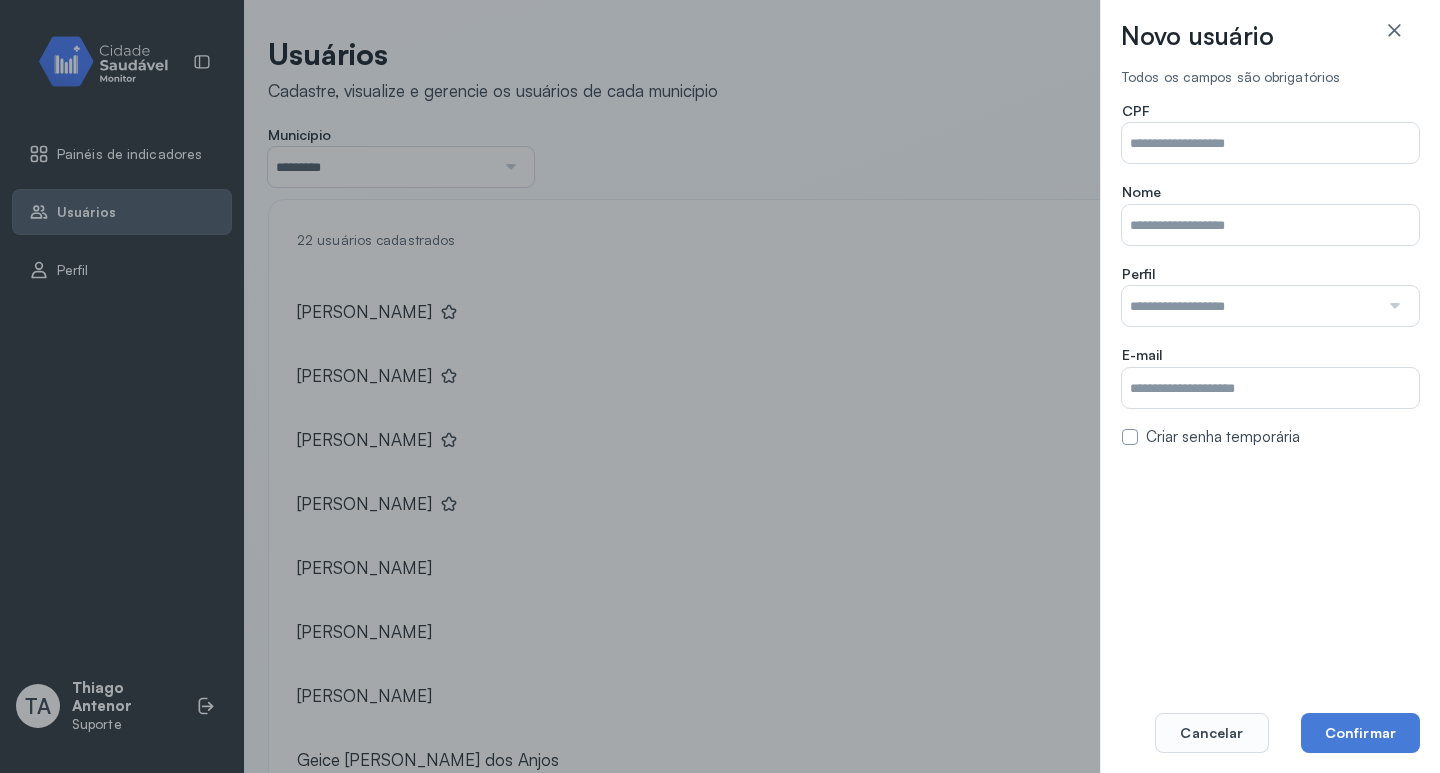 drag, startPoint x: 1306, startPoint y: 164, endPoint x: 1306, endPoint y: 151, distance: 13 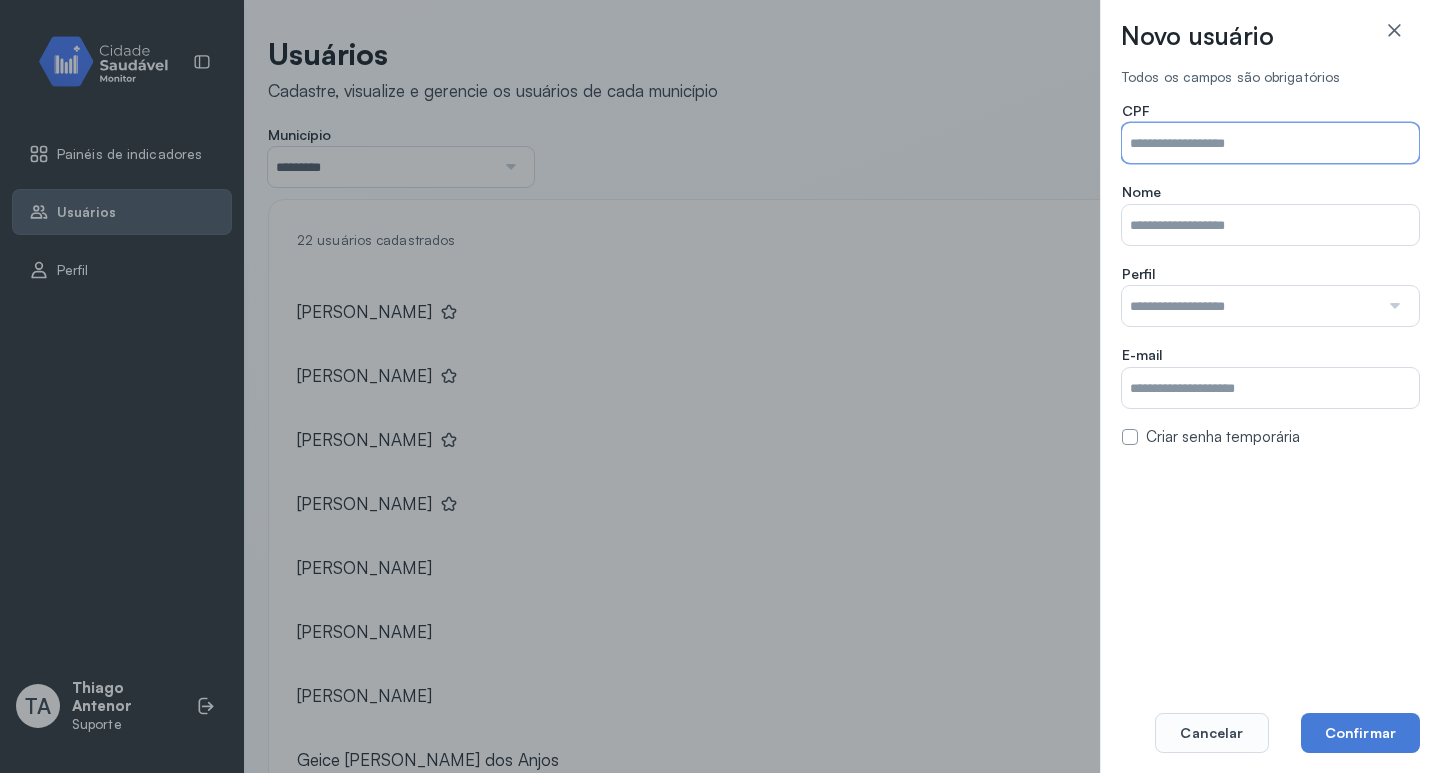 paste on "**********" 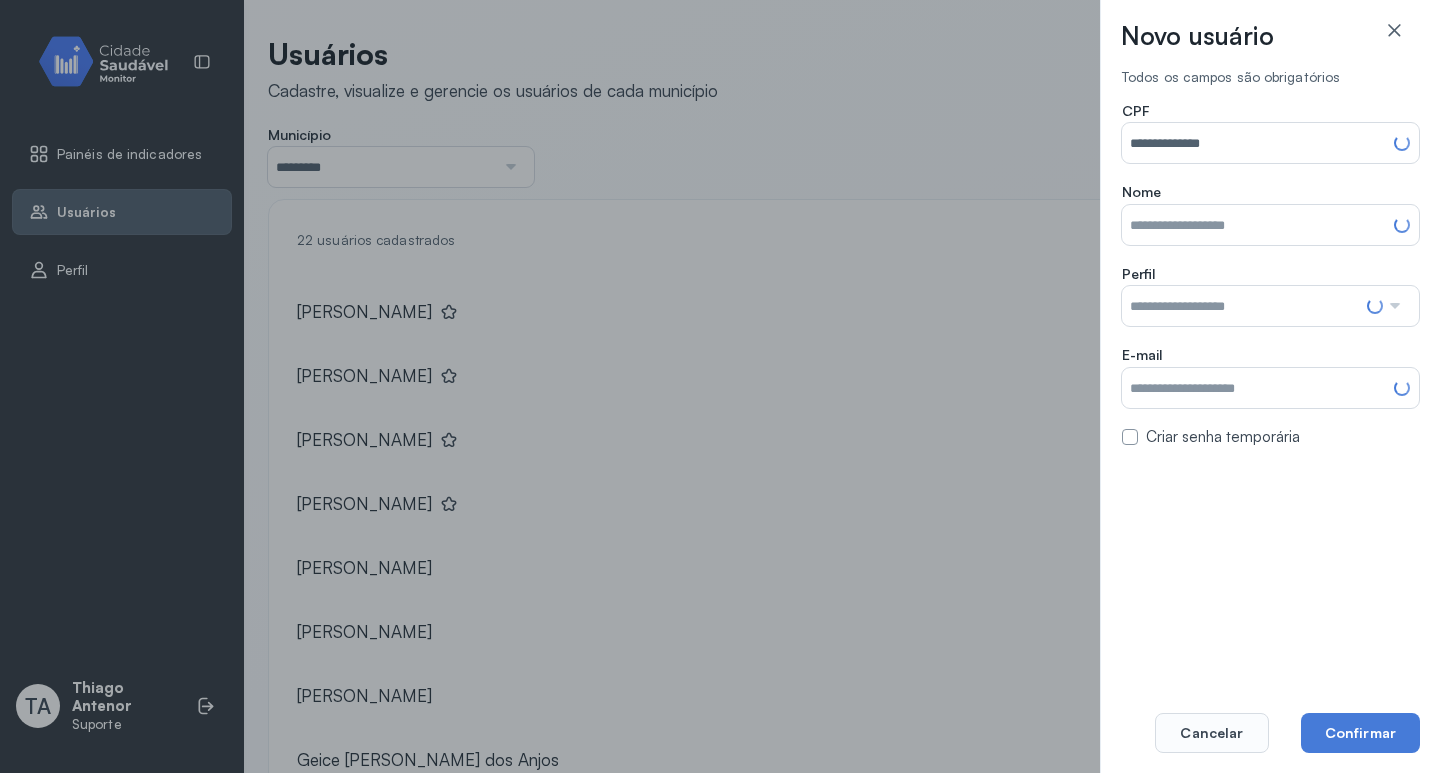 type on "**********" 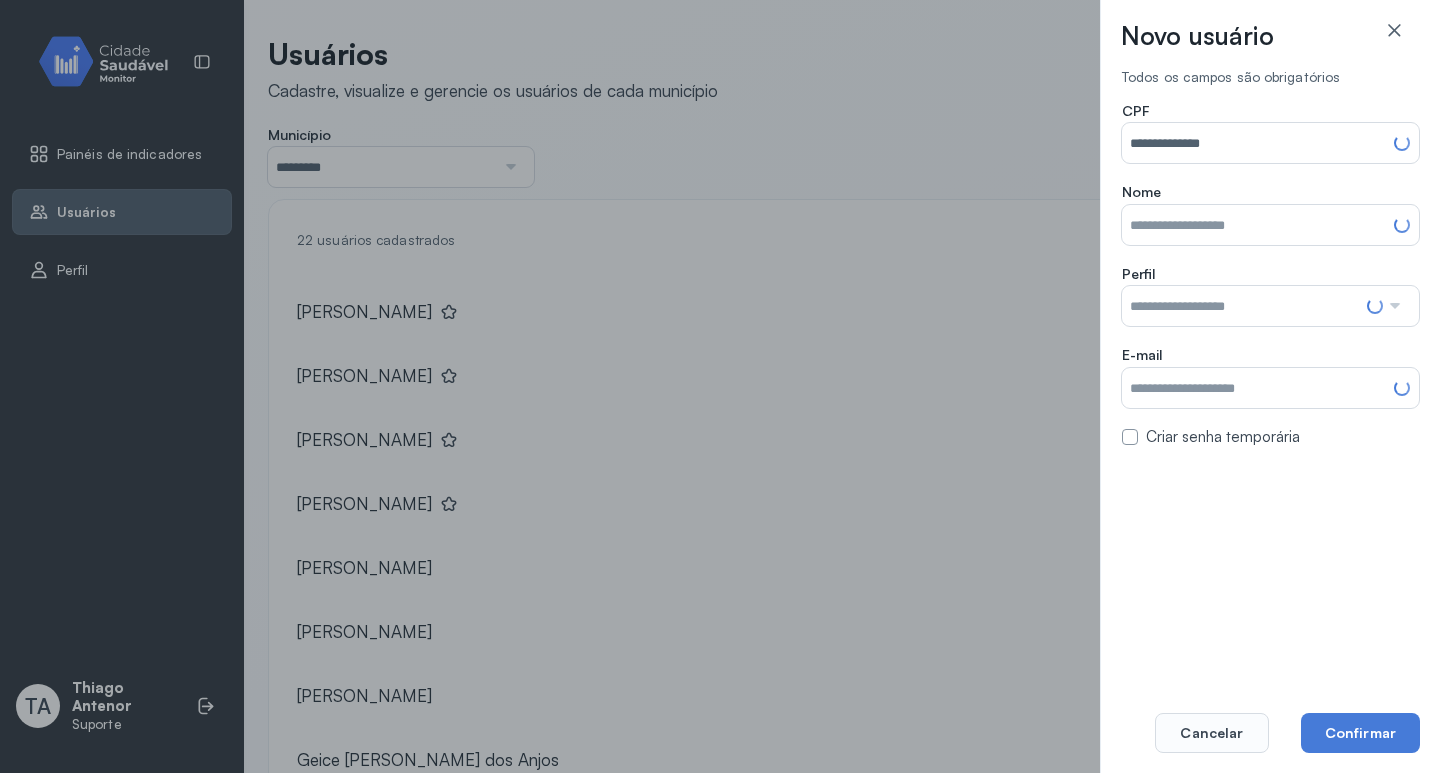 type on "**********" 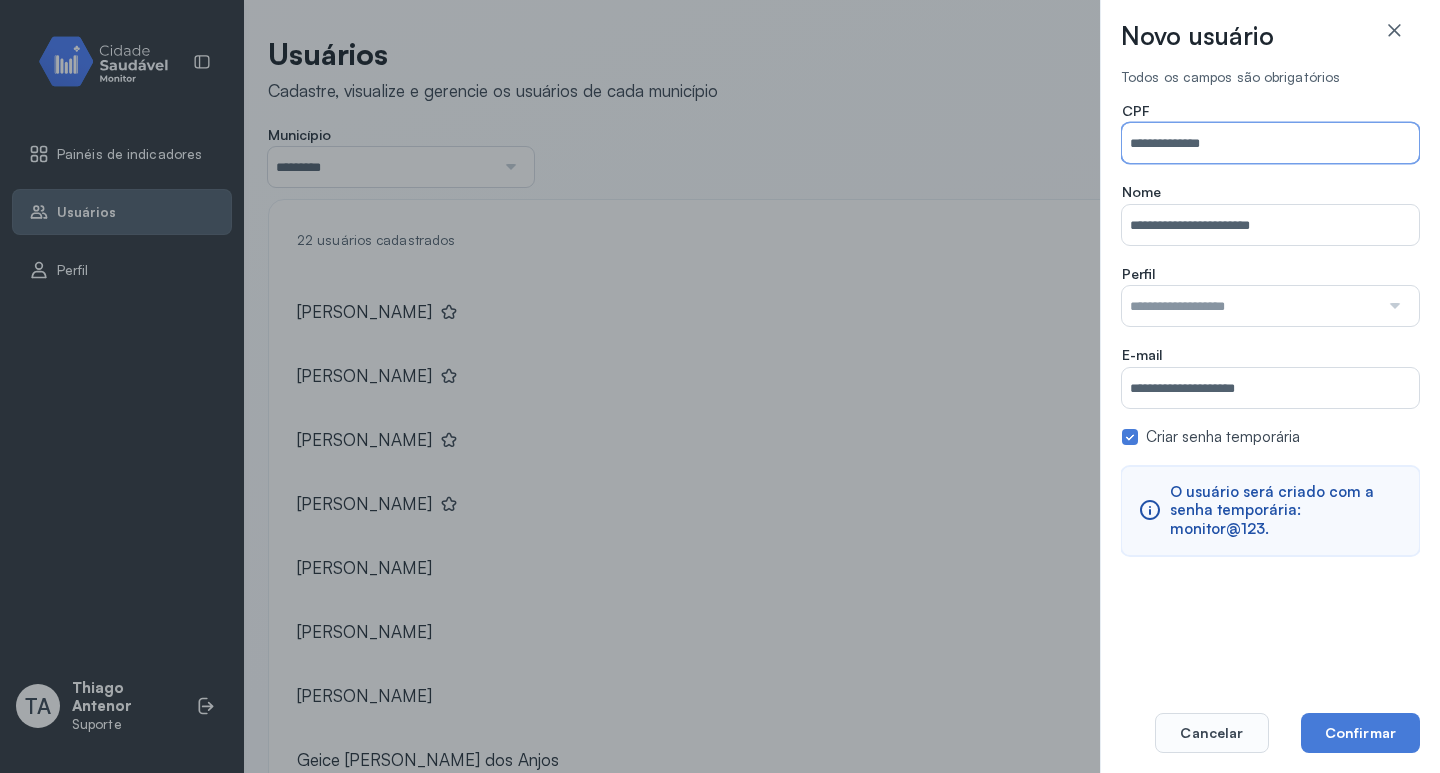 type on "**********" 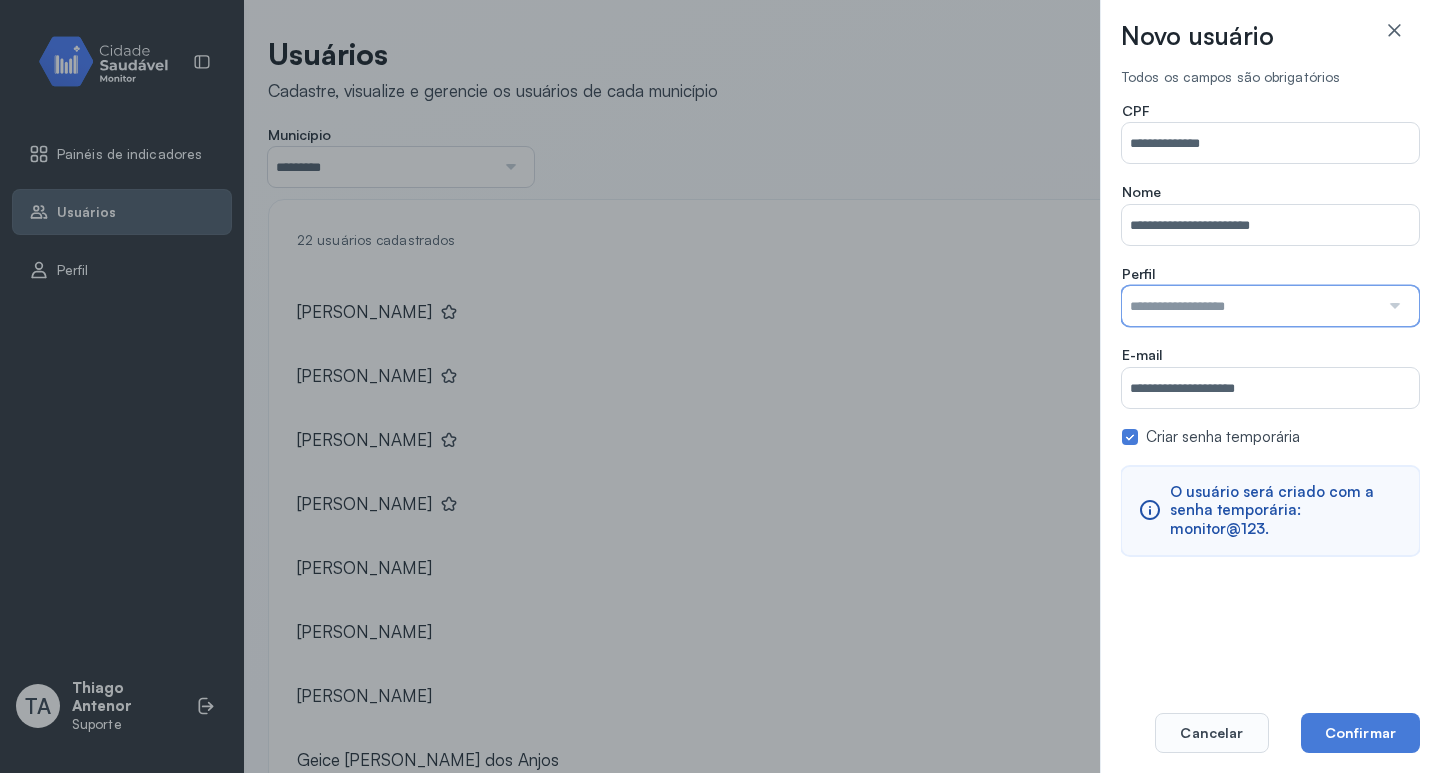 click at bounding box center [1250, 306] 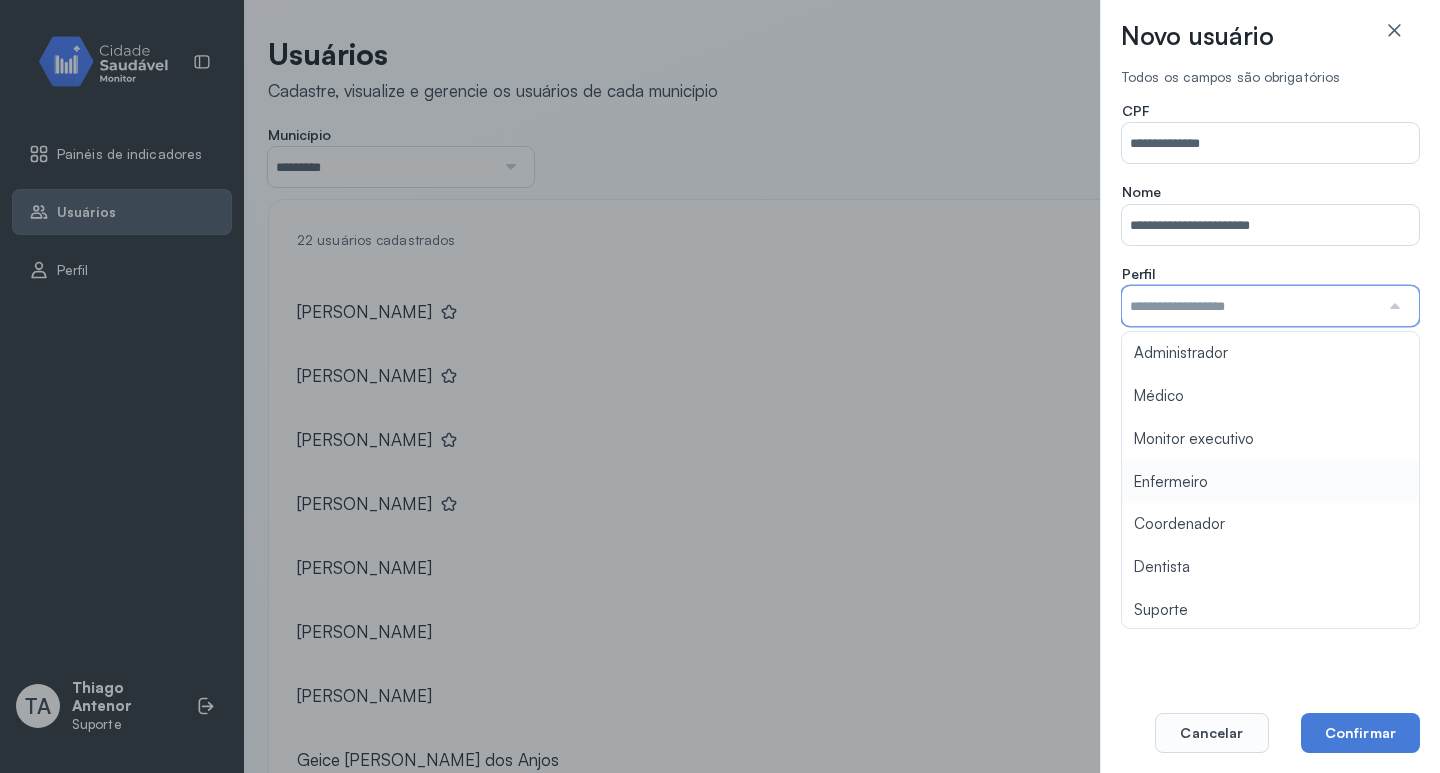 type on "**********" 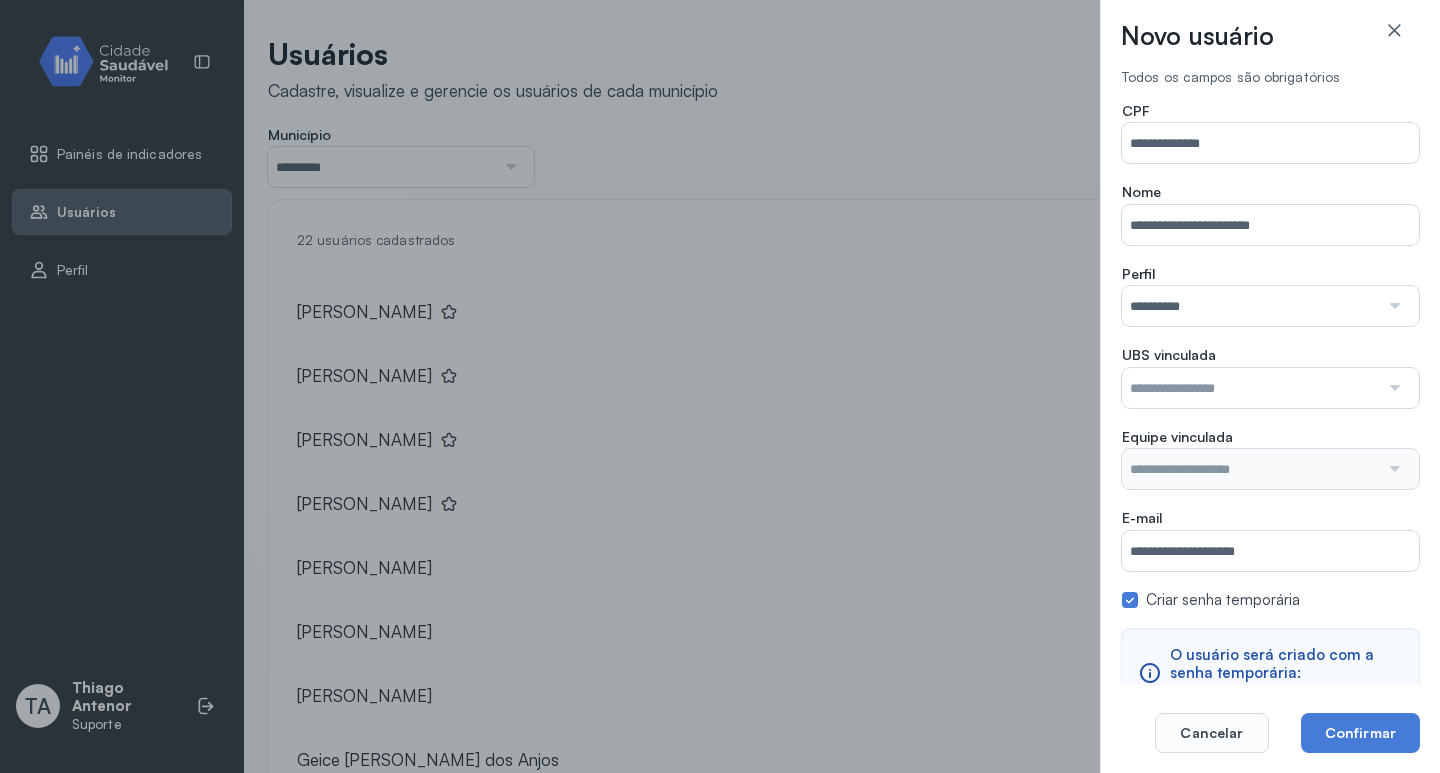 click on "**********" at bounding box center (1270, 410) 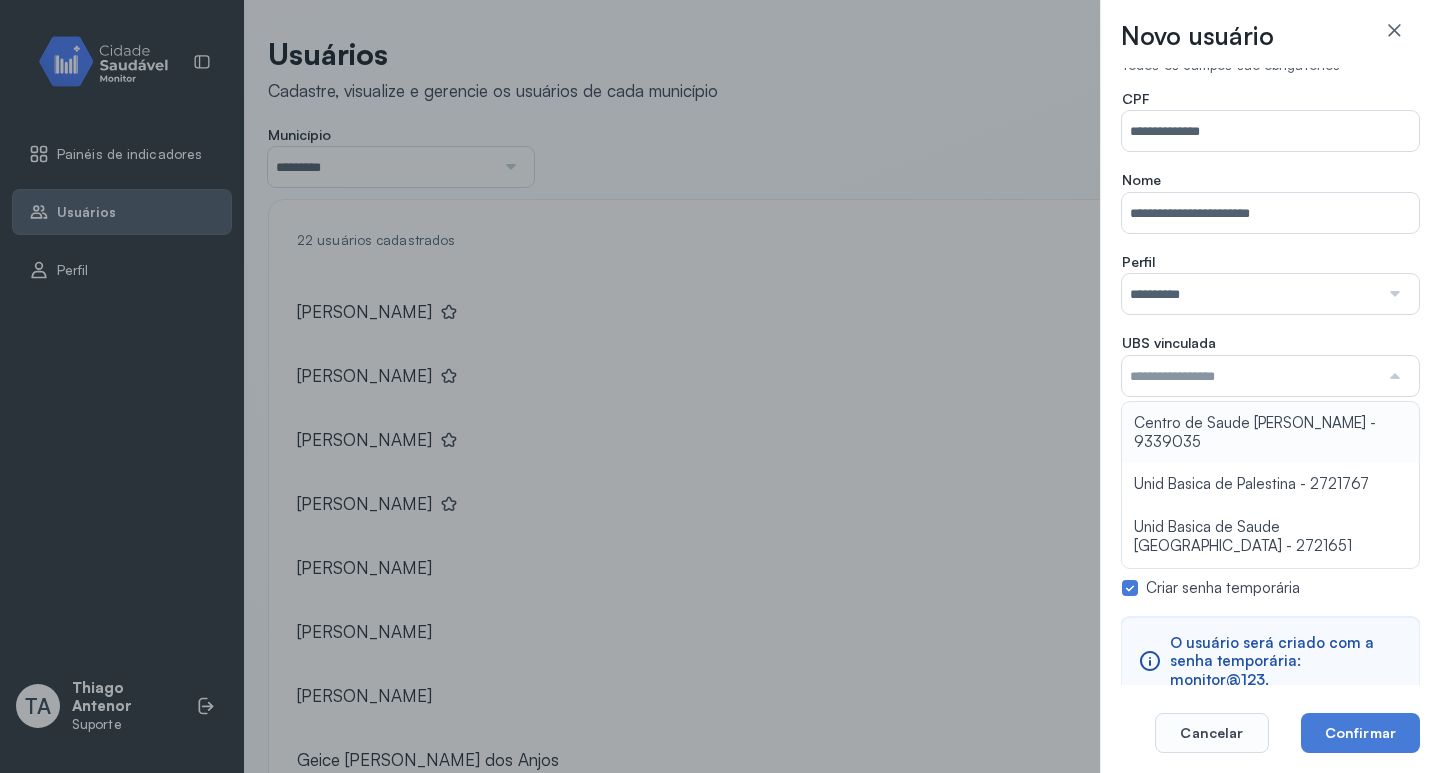 scroll, scrollTop: 15, scrollLeft: 0, axis: vertical 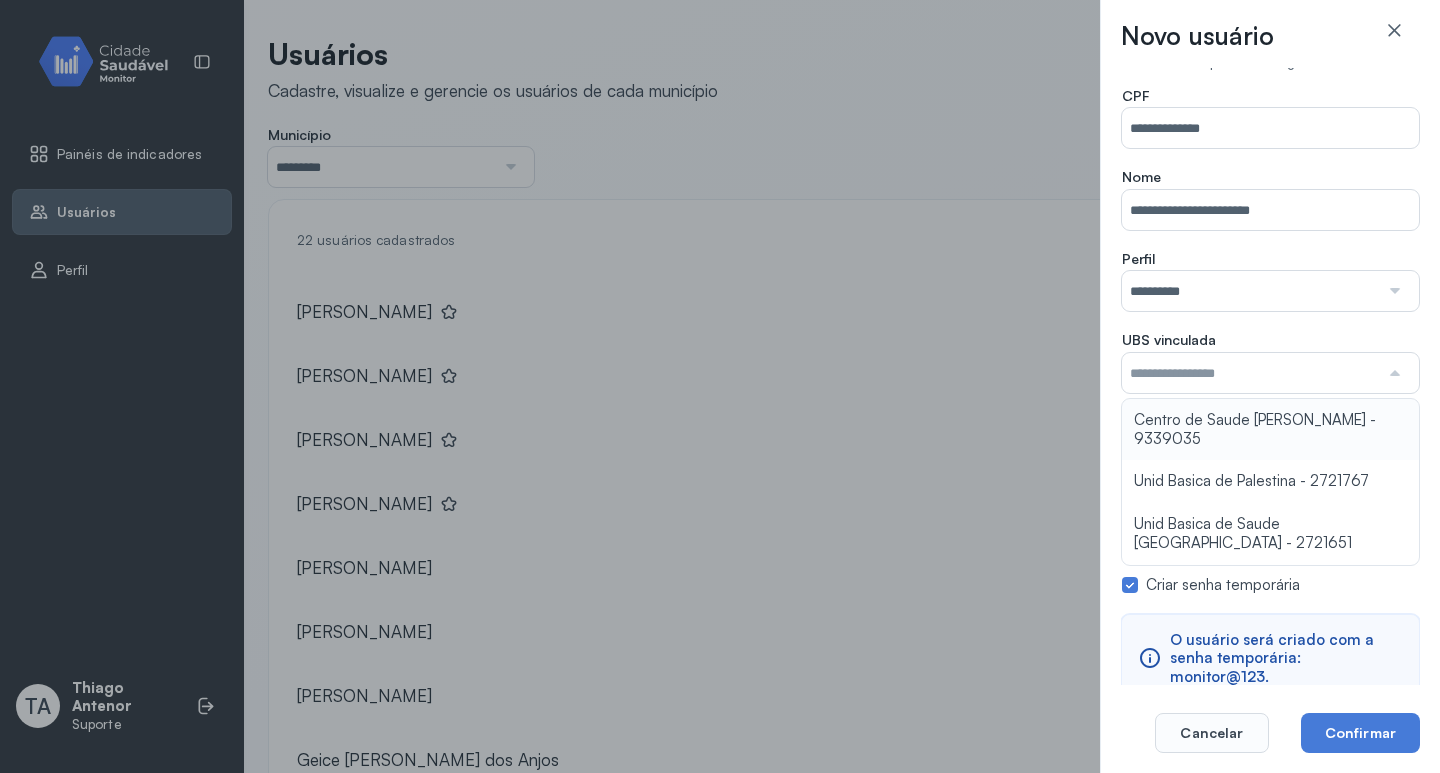 type on "**********" 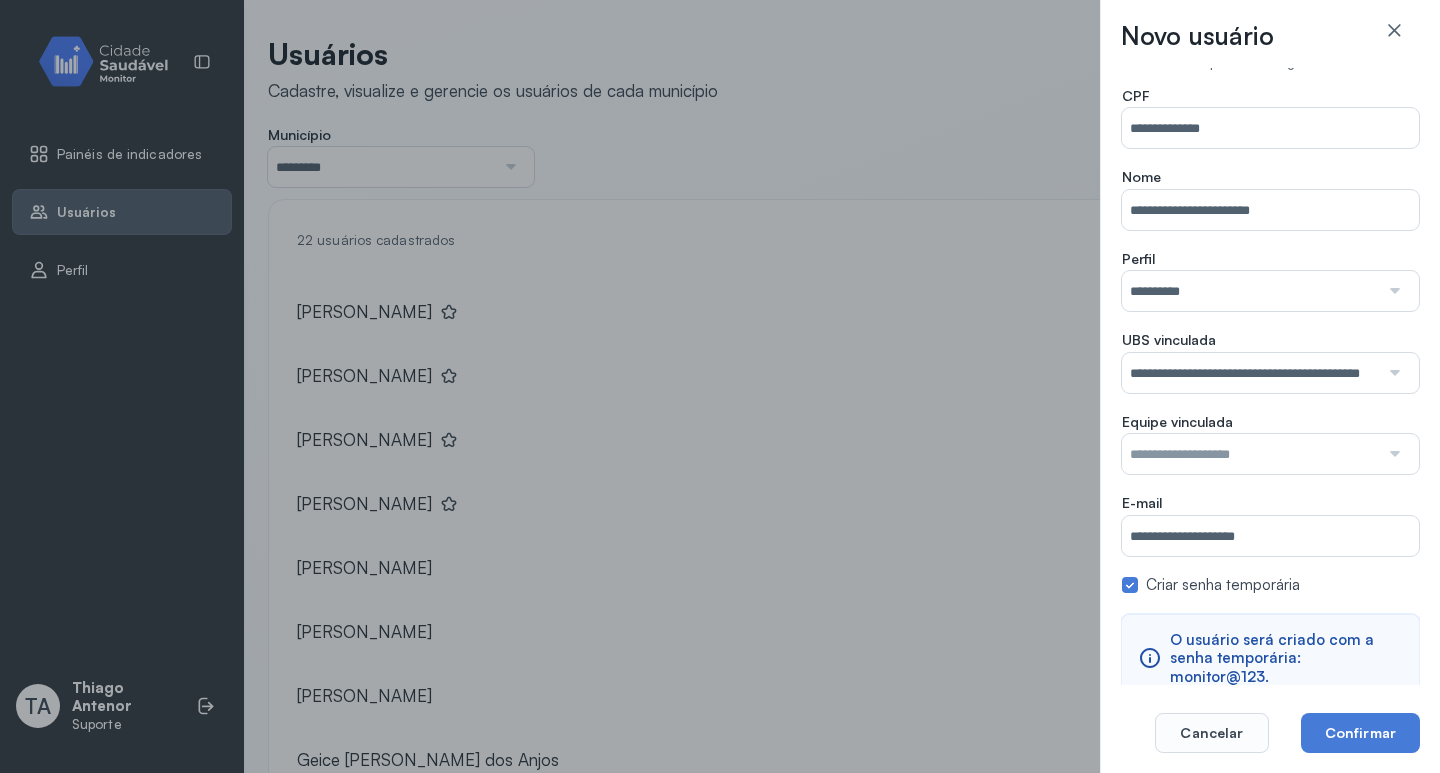 click on "**********" at bounding box center (1270, 395) 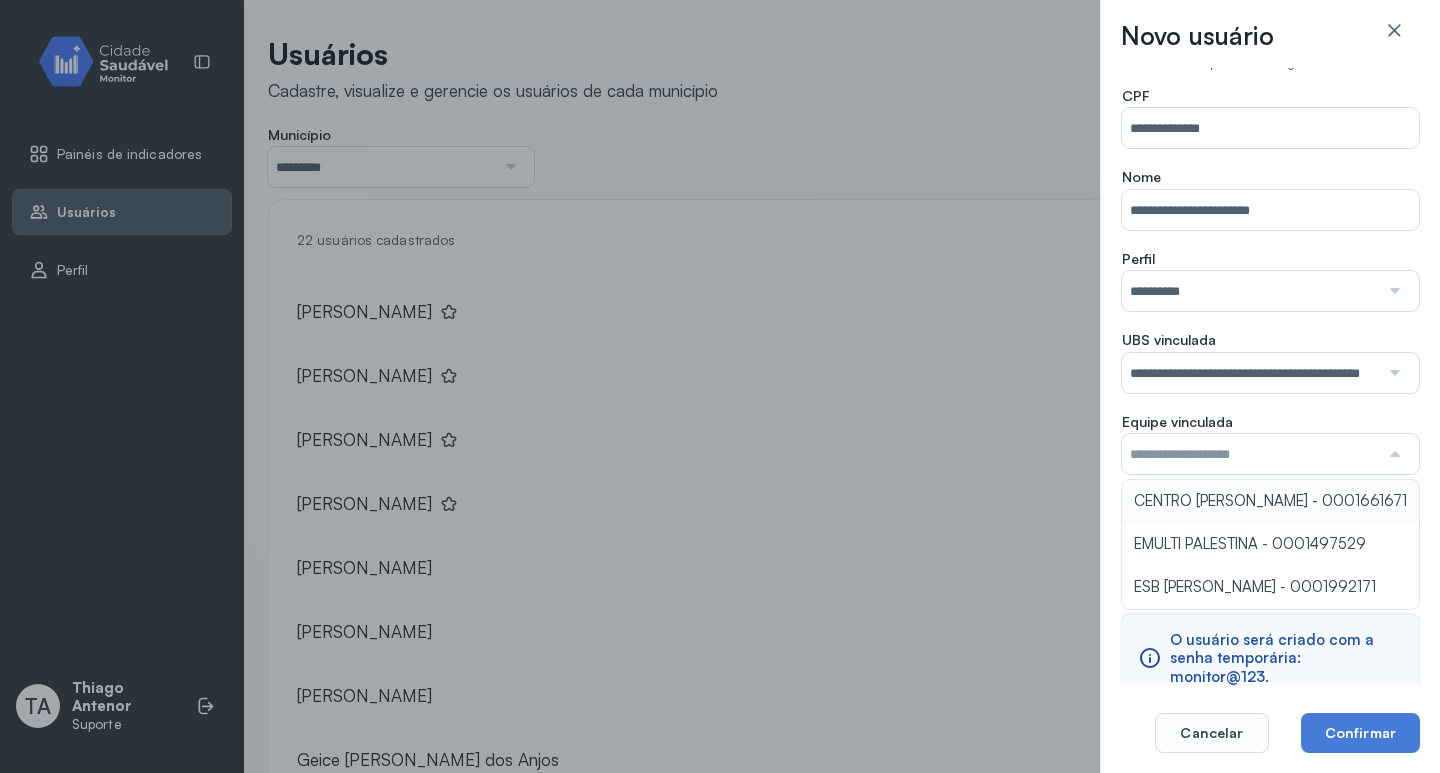 type on "**********" 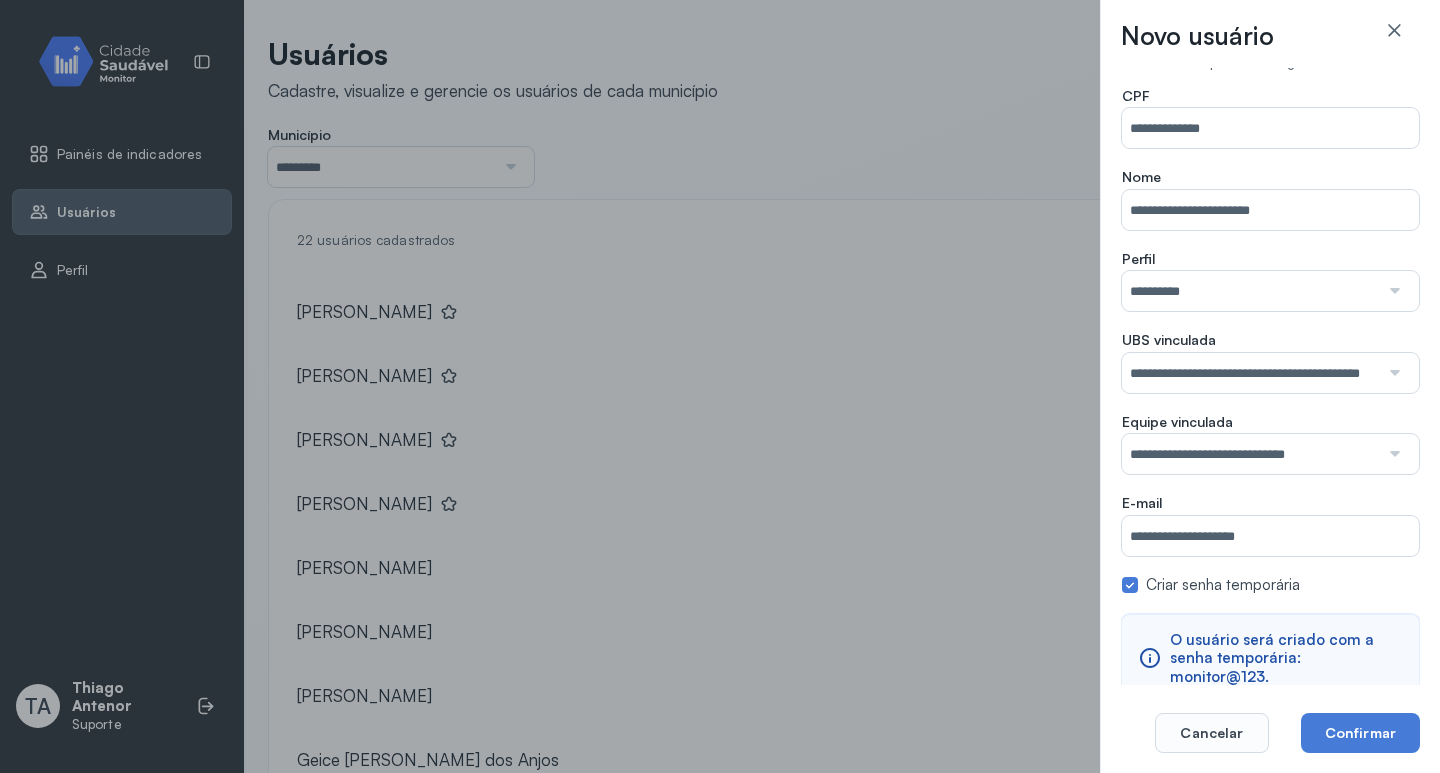 click on "**********" at bounding box center (1270, 395) 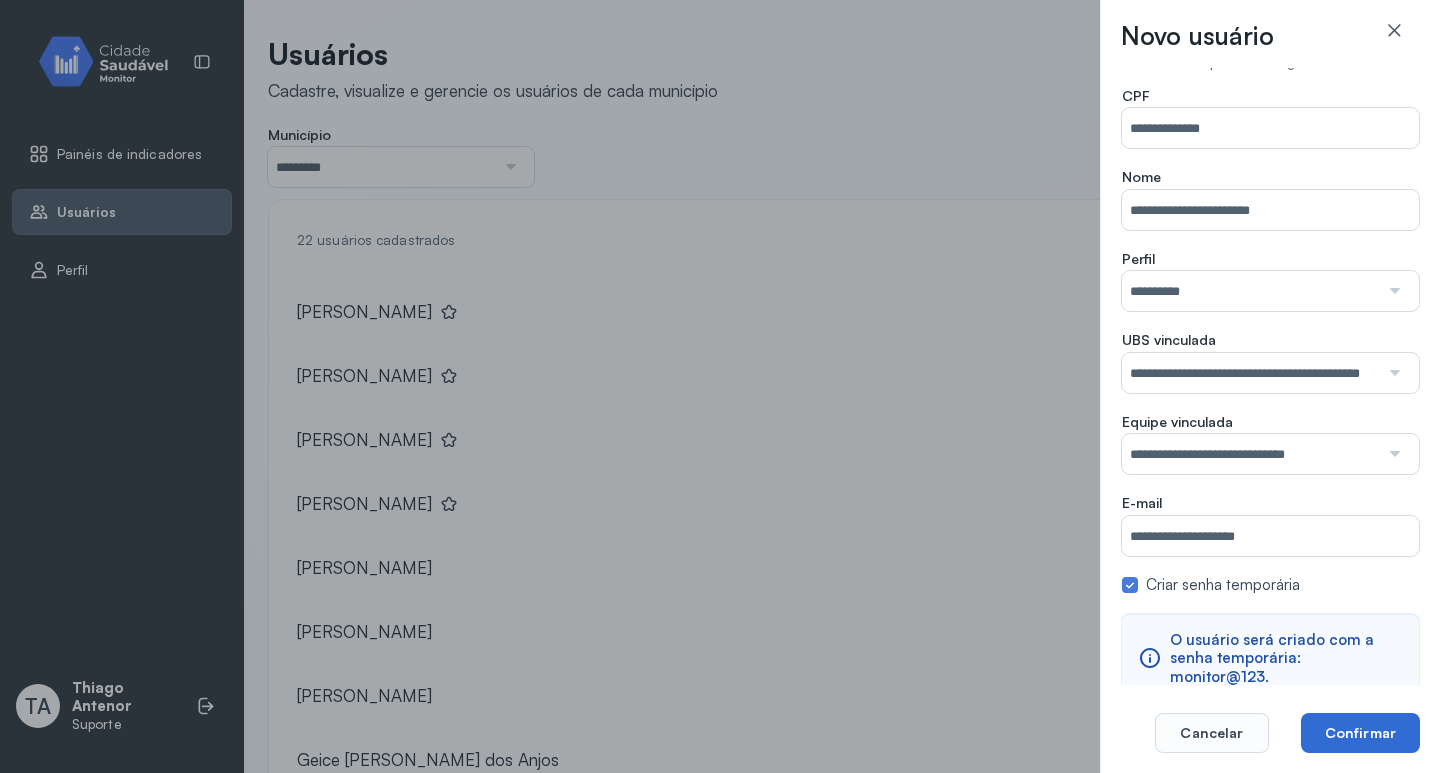 click on "Confirmar" 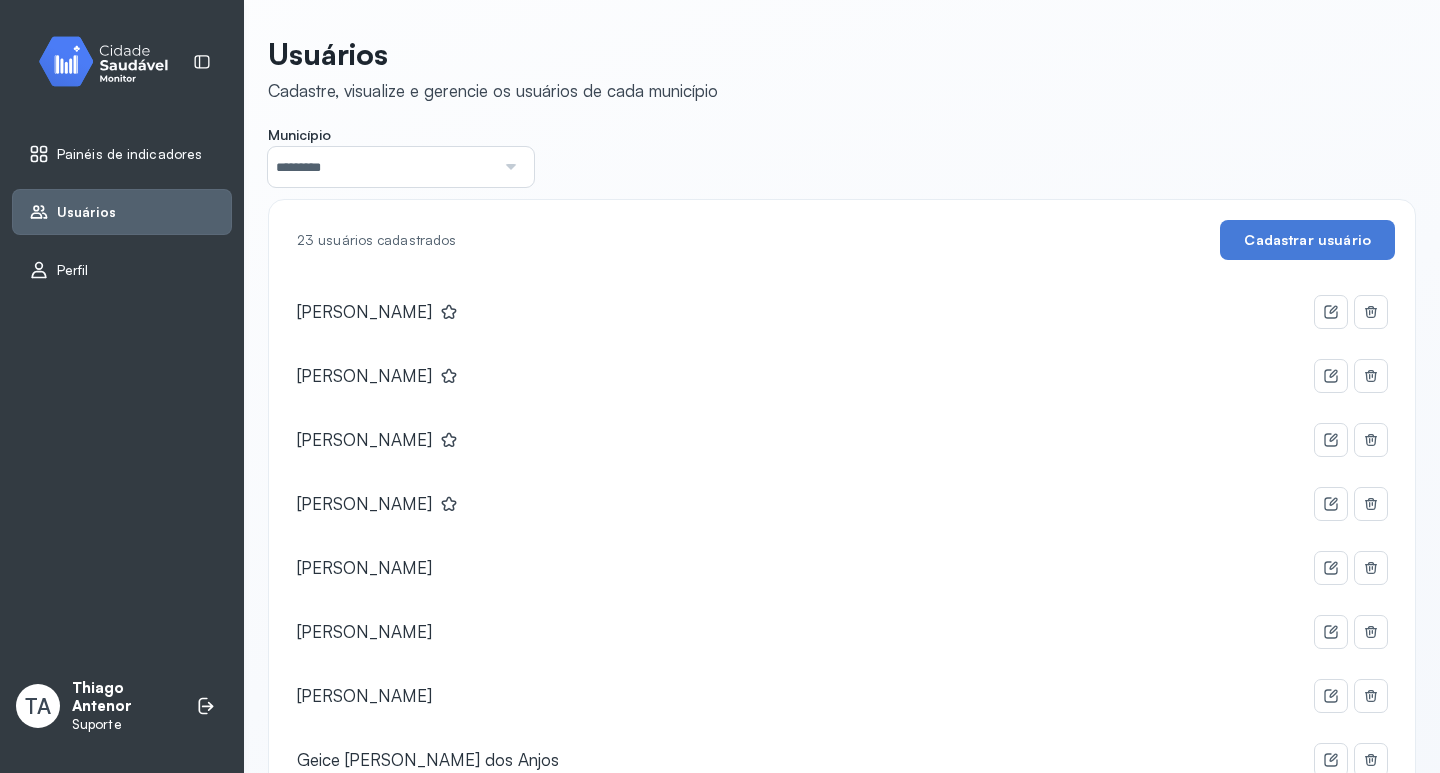 click 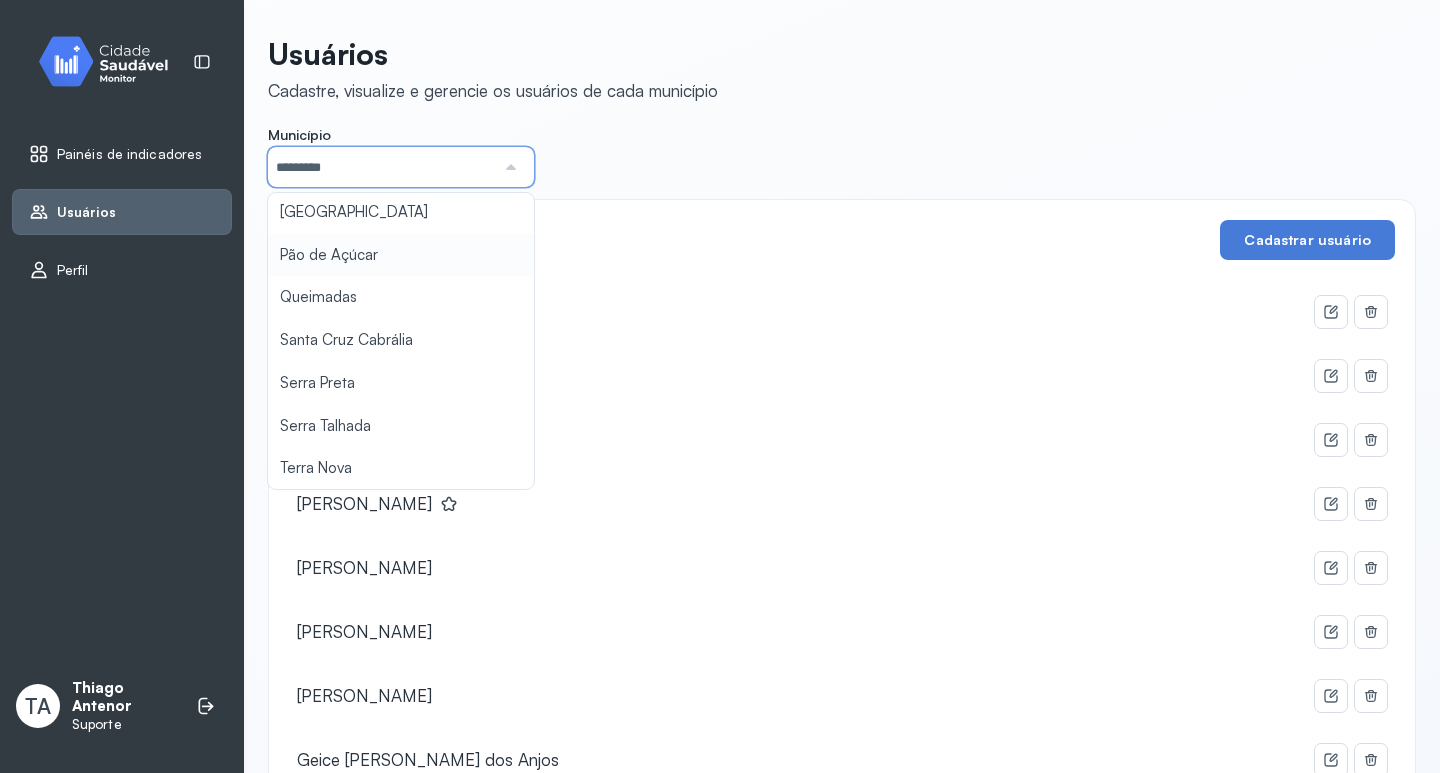 scroll, scrollTop: 944, scrollLeft: 0, axis: vertical 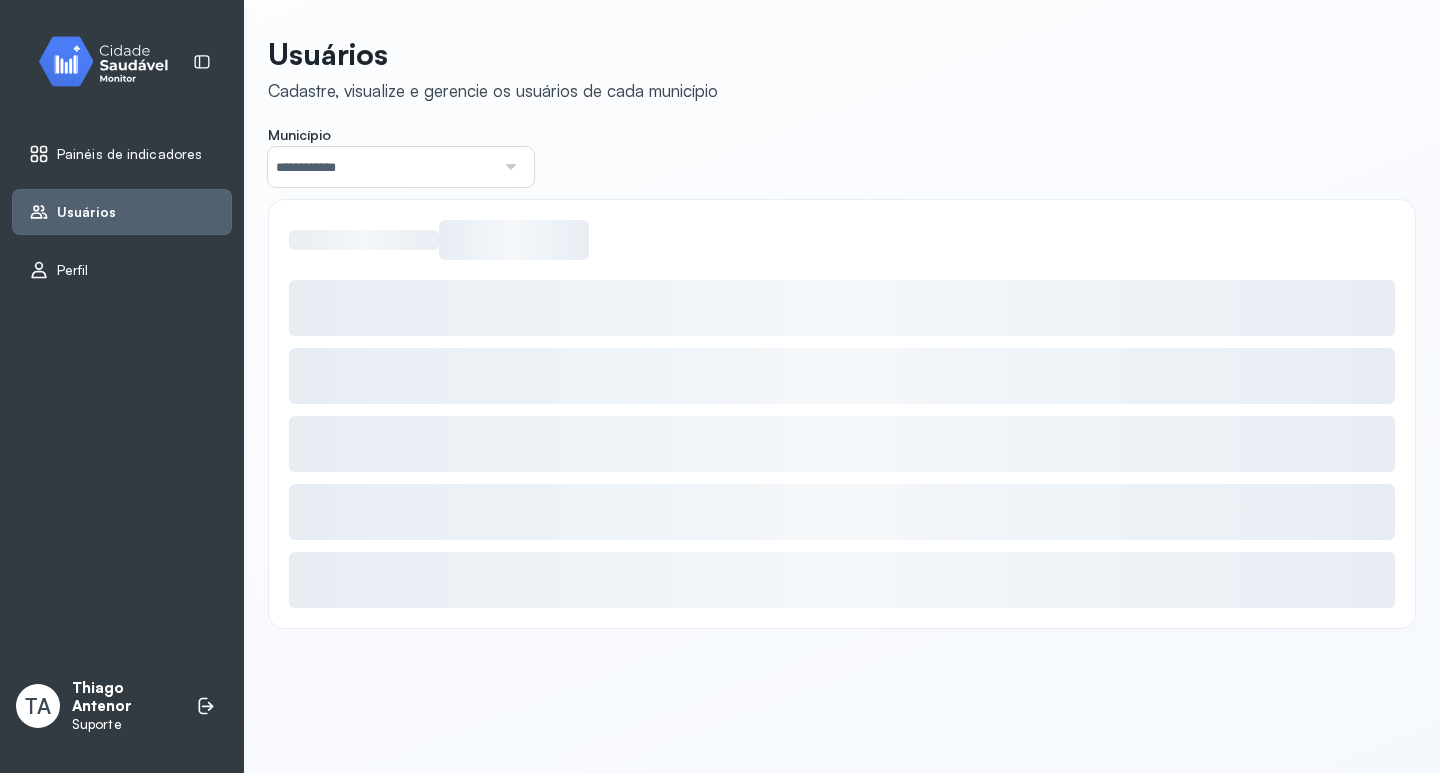 click on "**********" 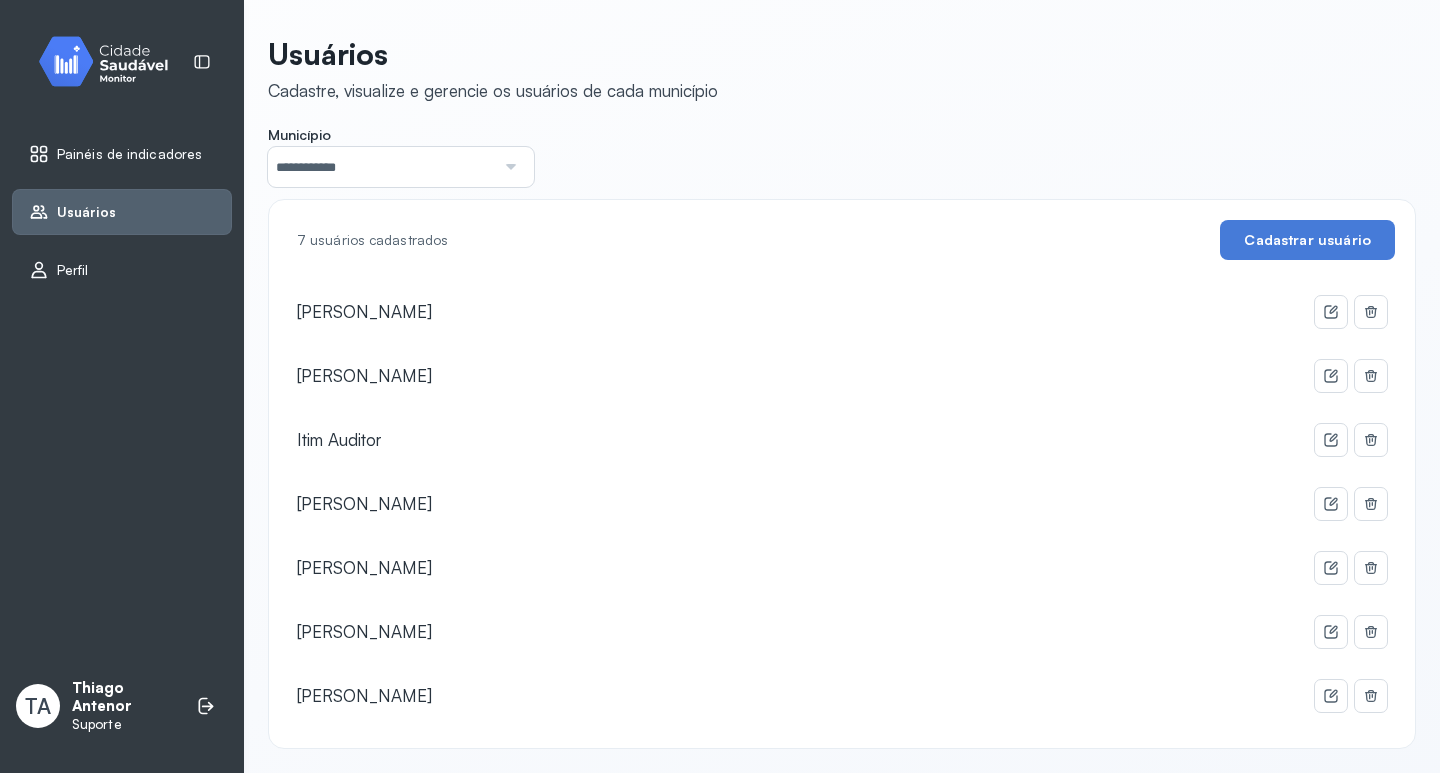 click on "**********" at bounding box center [381, 167] 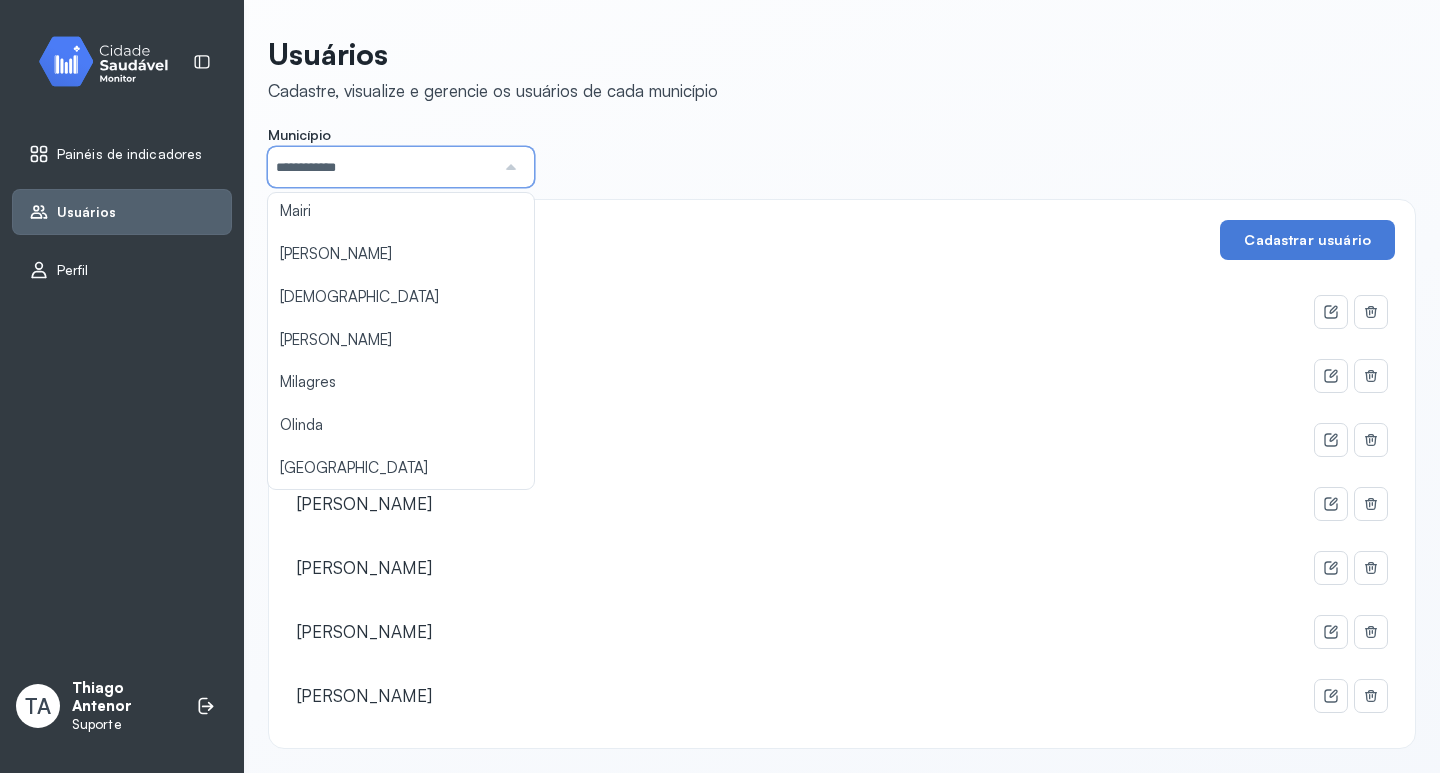 scroll, scrollTop: 544, scrollLeft: 0, axis: vertical 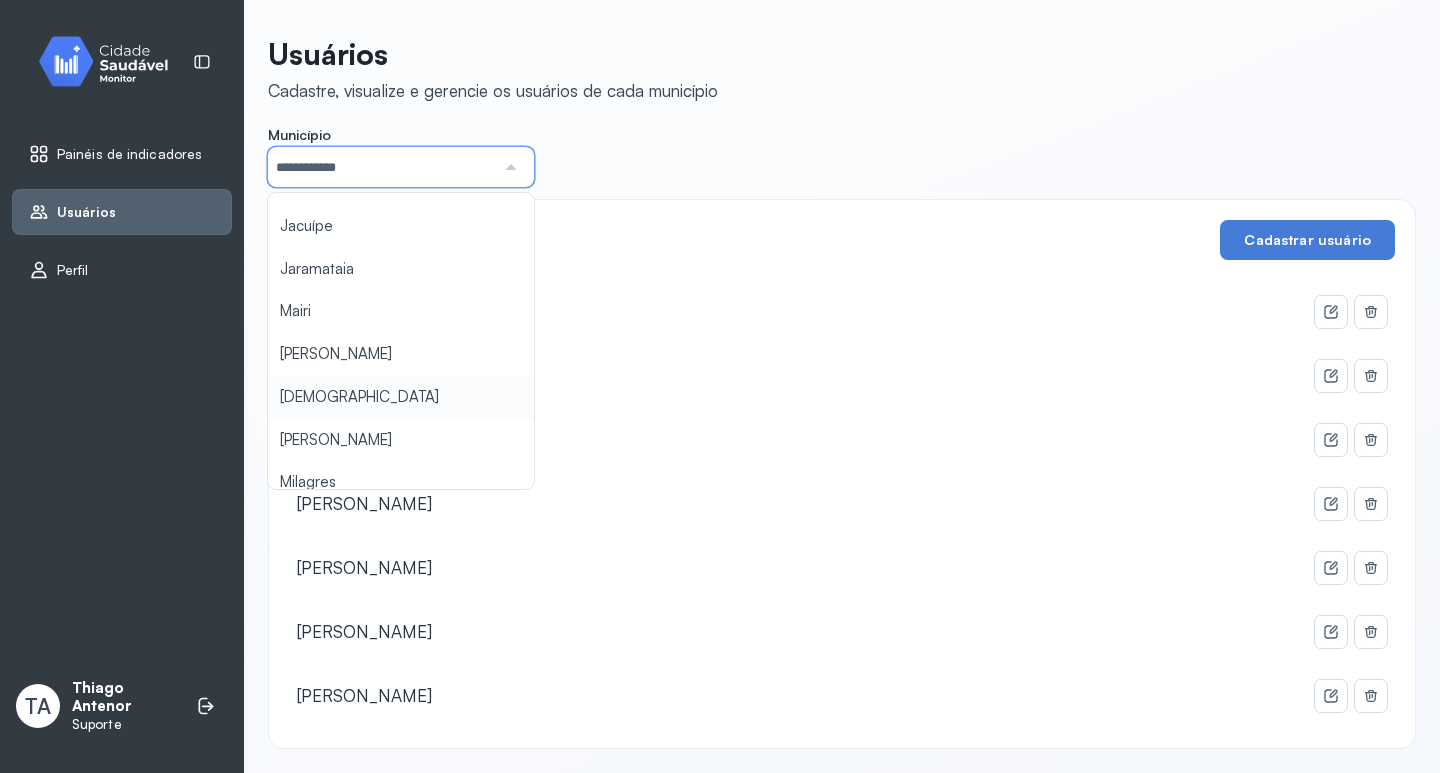 type on "*******" 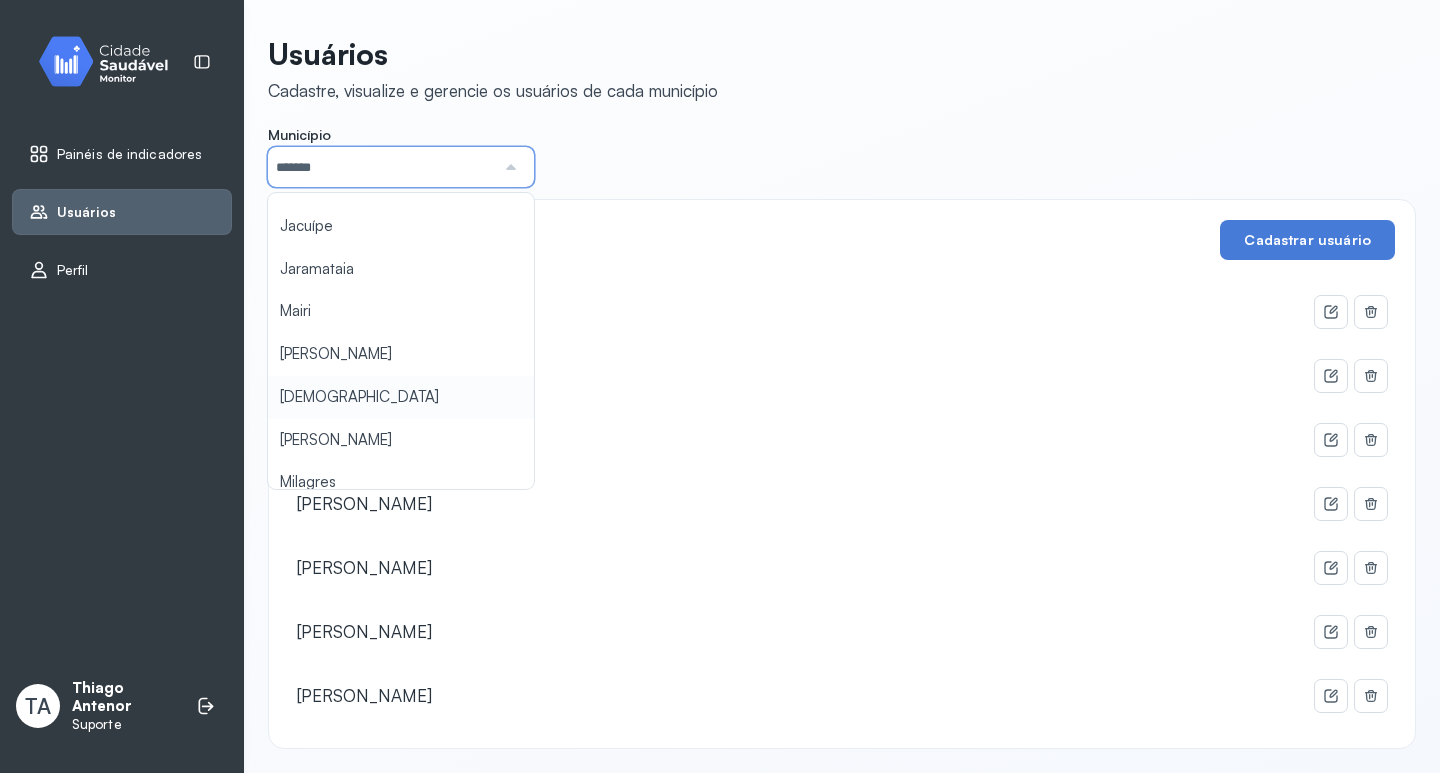 click on "Usuários Cadastre, visualize e gerencie os usuários de cada município Município  ******* Afrânio Água Branca Atalaia Belmonte Camalaú Campo Formoso Capela Caraúbas Coqueiro Seco Coxixola Flexeiras Itabela Itabuna Jacuípe Jaramataia Mairi Marechal Deodoro Messias Miguel Calmon Milagres Olinda Palestina Pão de Açúcar Queimadas Santa Cruz Cabrália Serra Preta Serra Talhada Terra Nova Sysvale City 7 usuários cadastrados   Cadastrar usuário  Thiago Antenor Silva Gonçalves Bruno Rusciolelli Itim Auditor Jozian Rodrigues Rafael Gonçalves Dias Tássio Freire Uesley Melo" 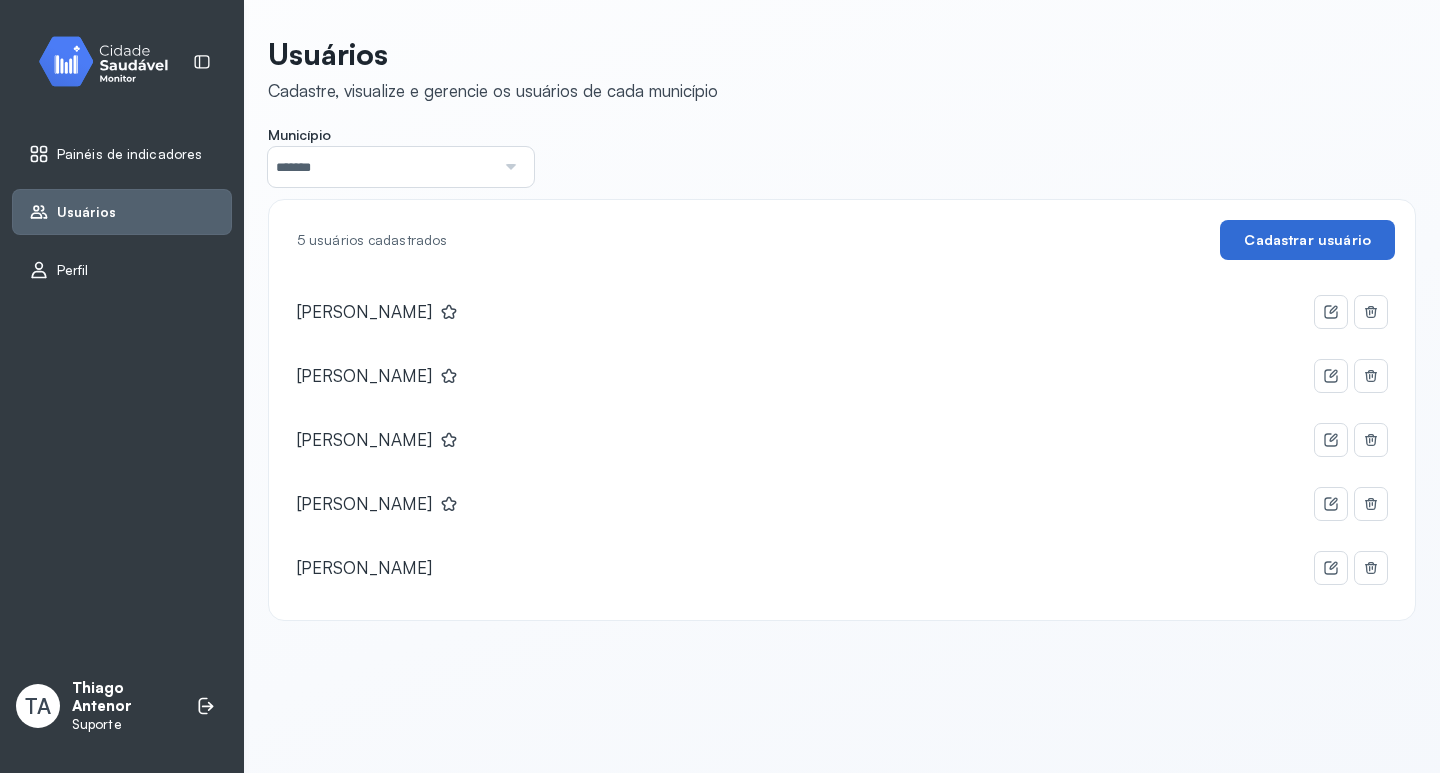 click on "Cadastrar usuário" 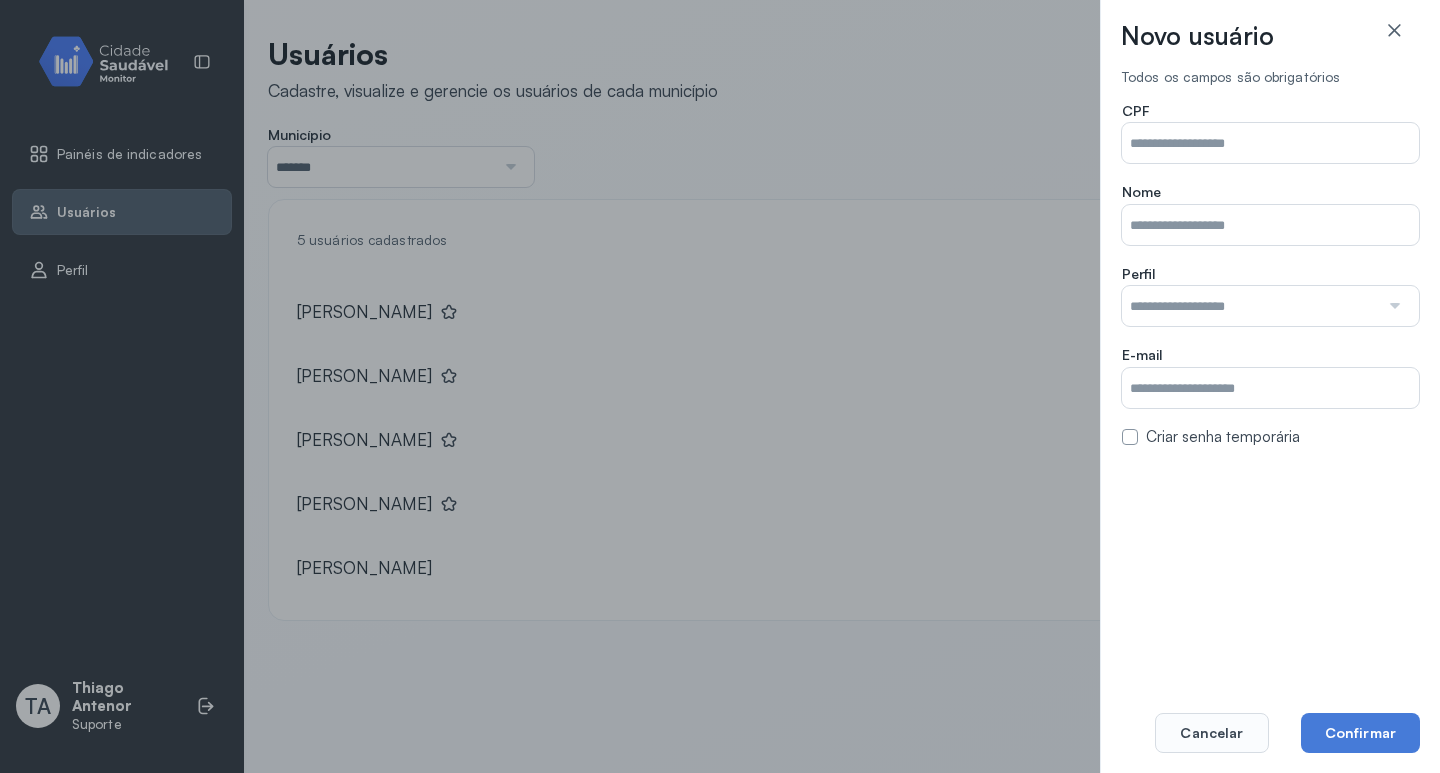 click on "Município" at bounding box center [1270, 143] 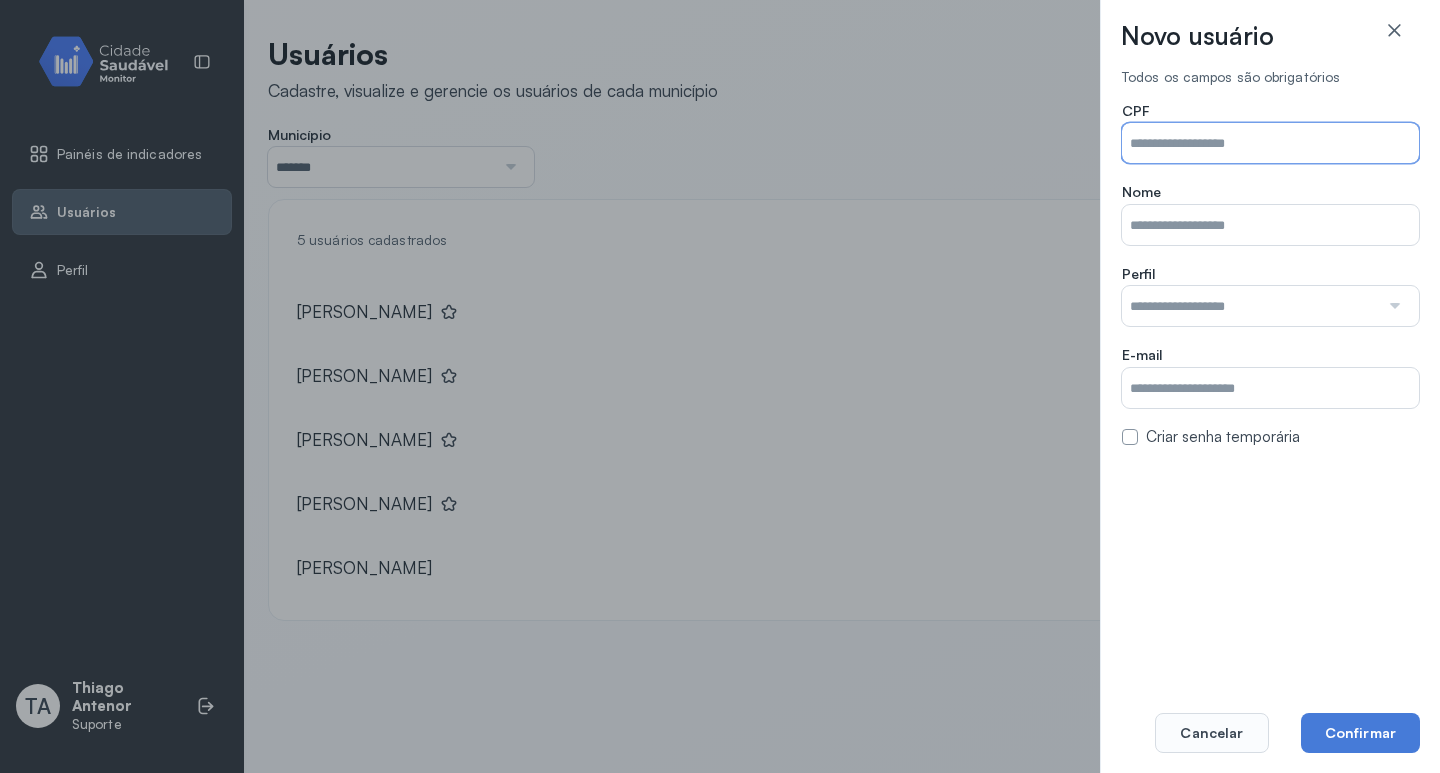 paste on "**********" 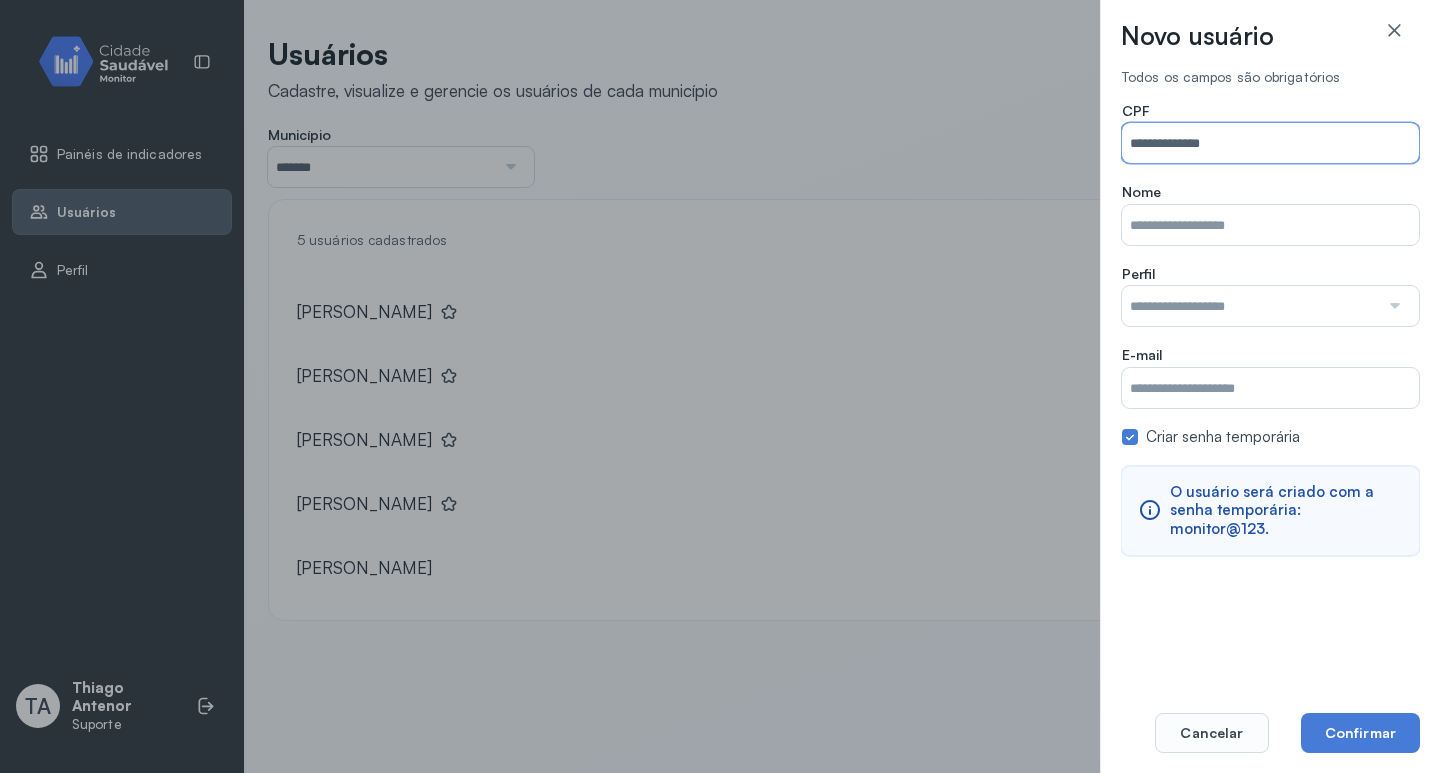type on "**********" 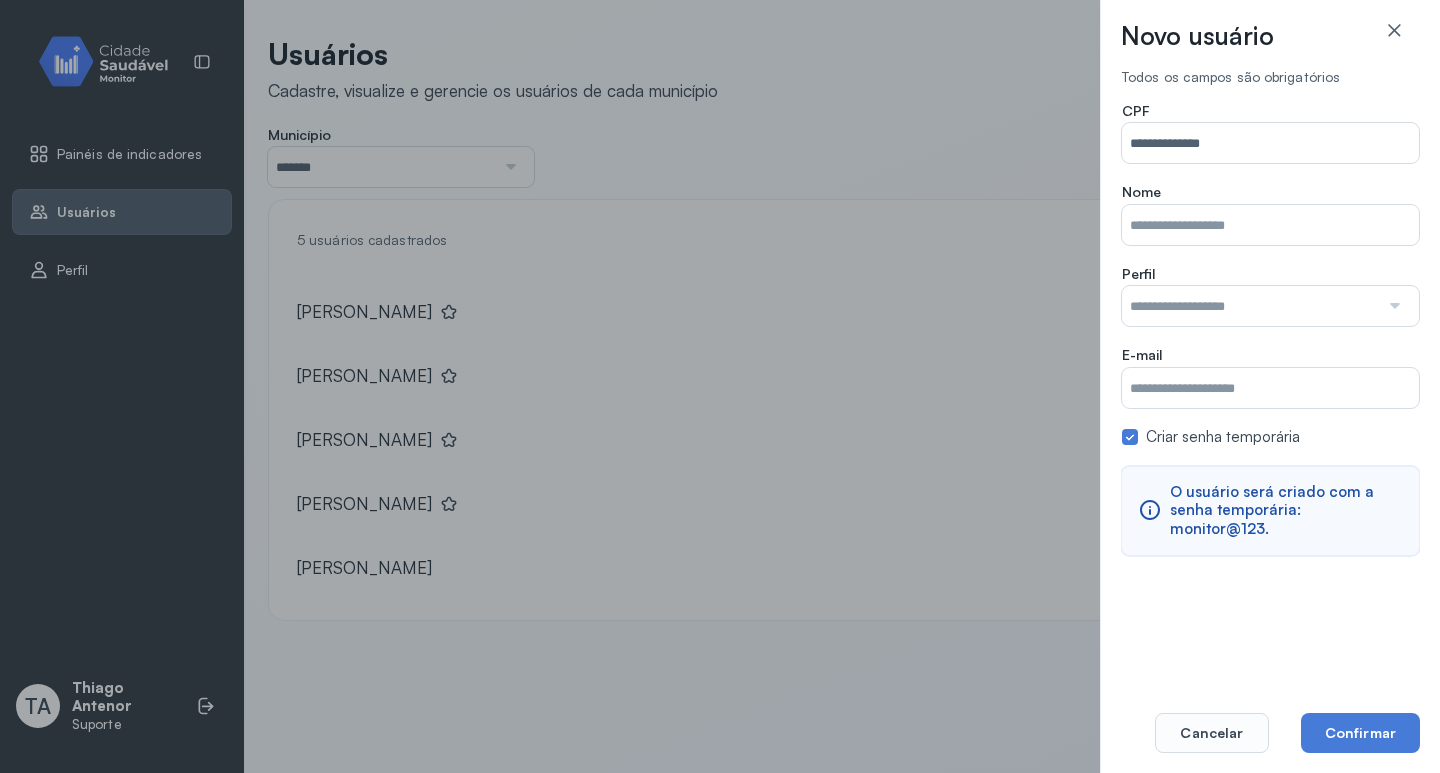click on "Município" at bounding box center (1270, 225) 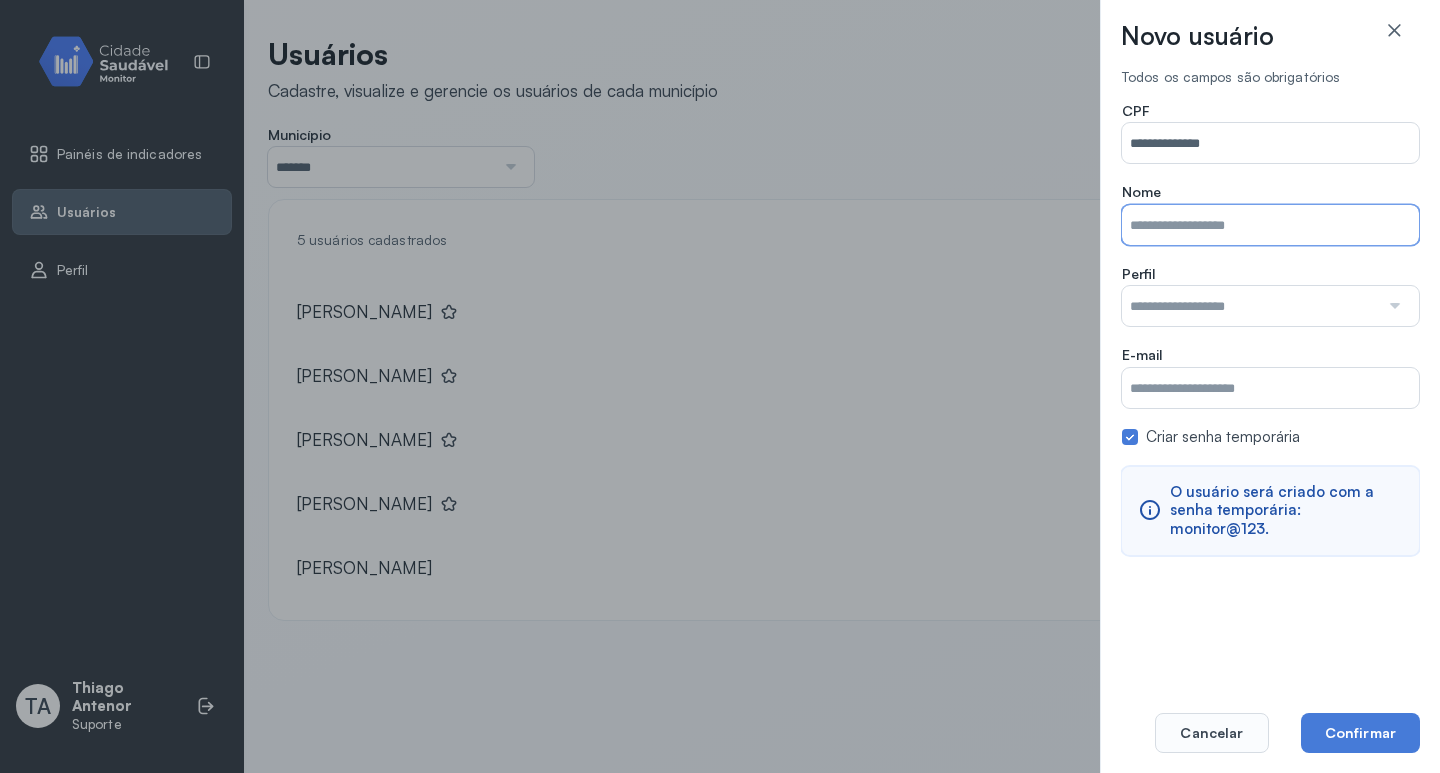 paste on "**********" 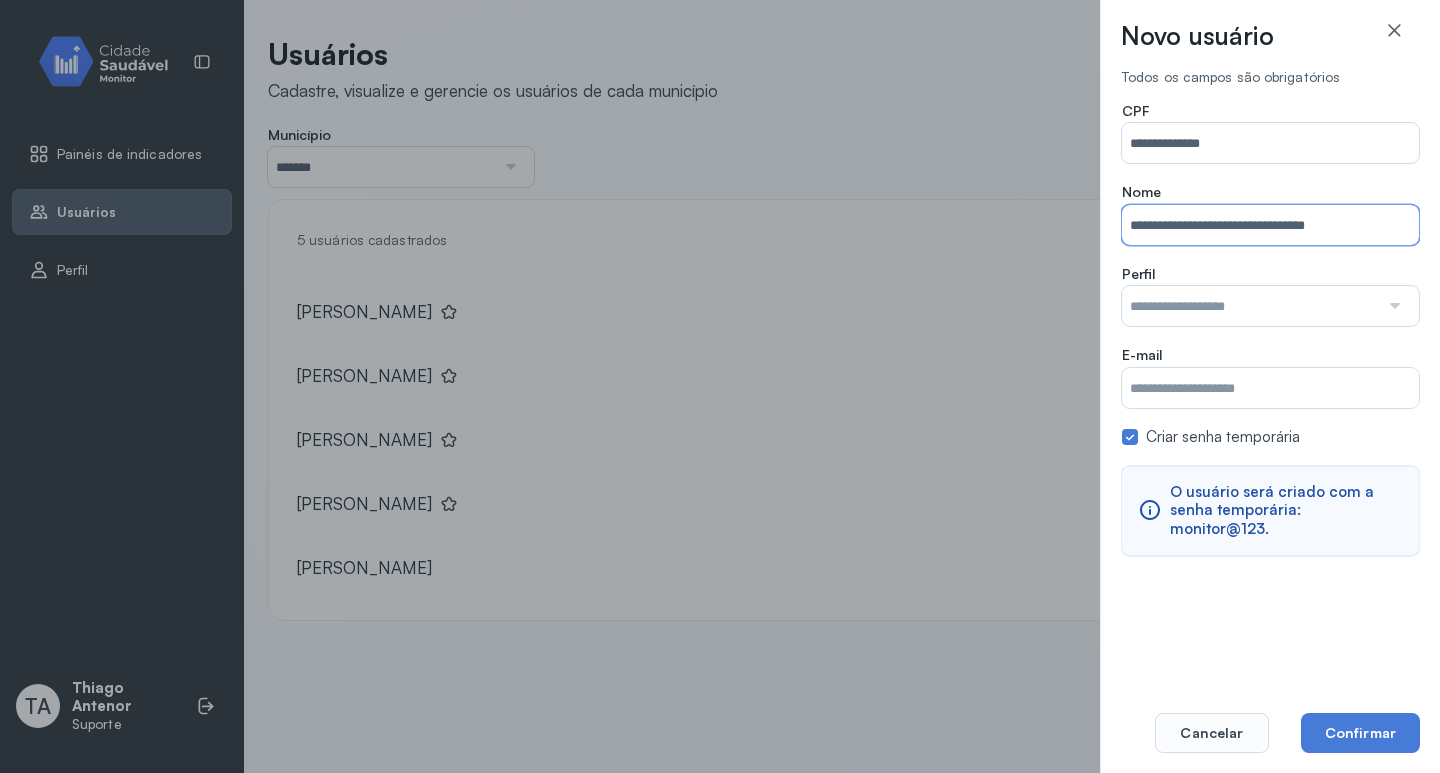 type on "**********" 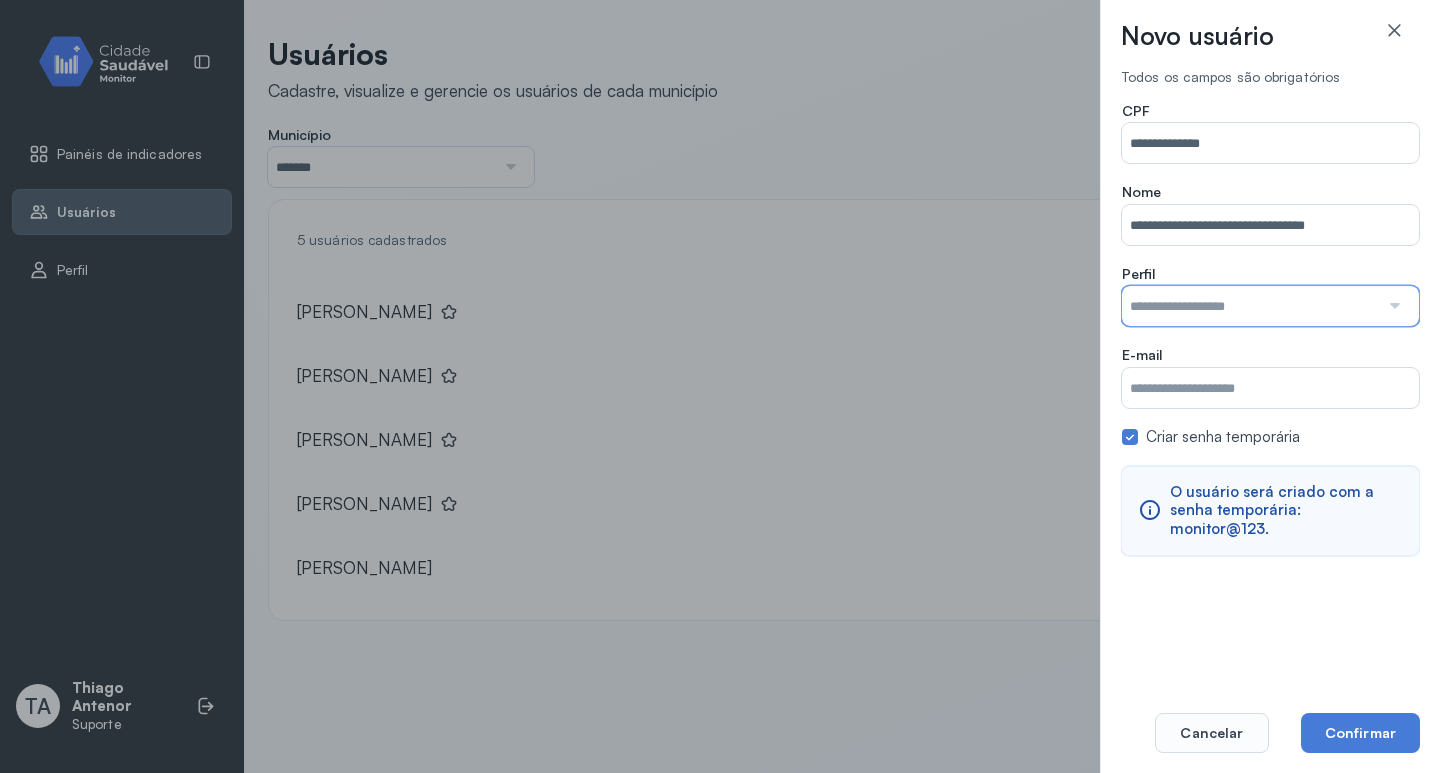 click at bounding box center [1250, 306] 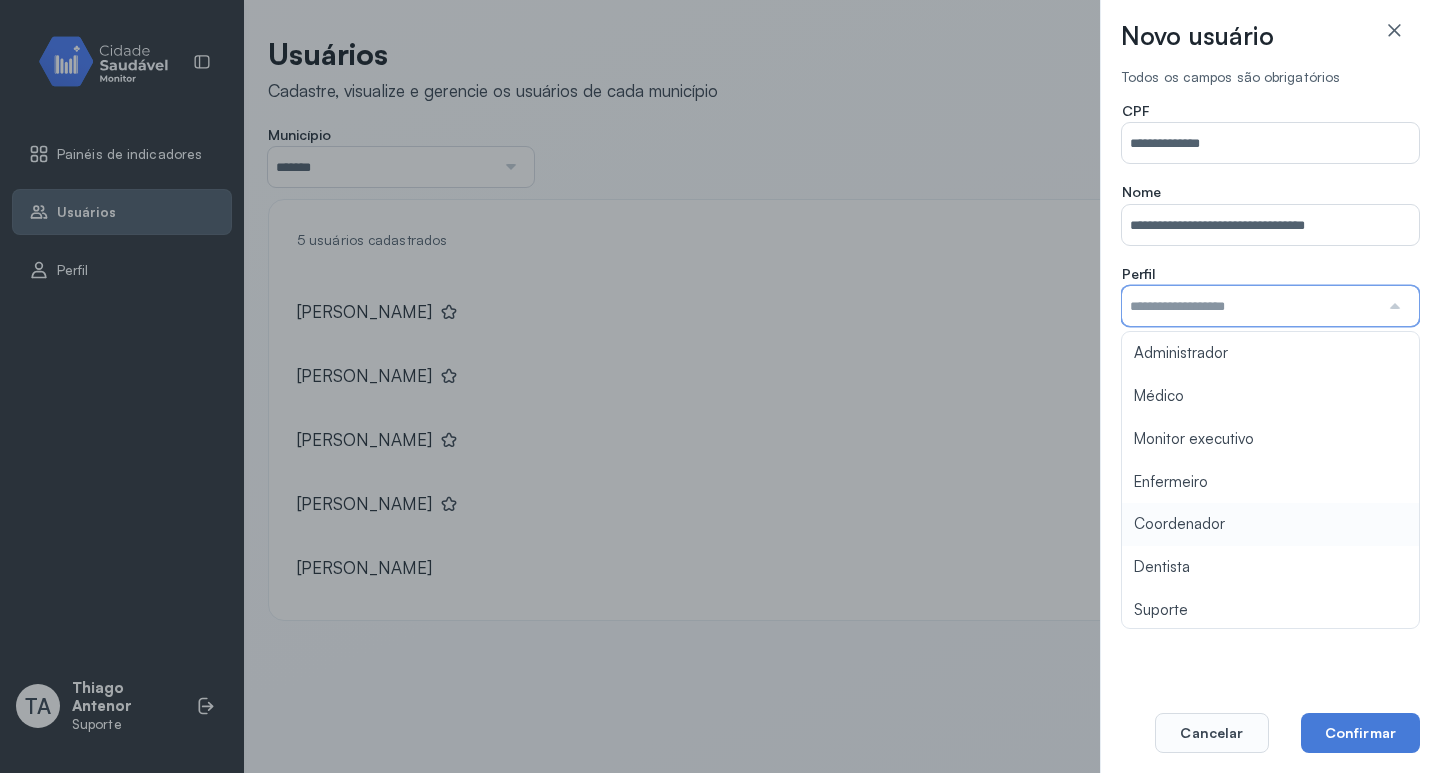 type on "**********" 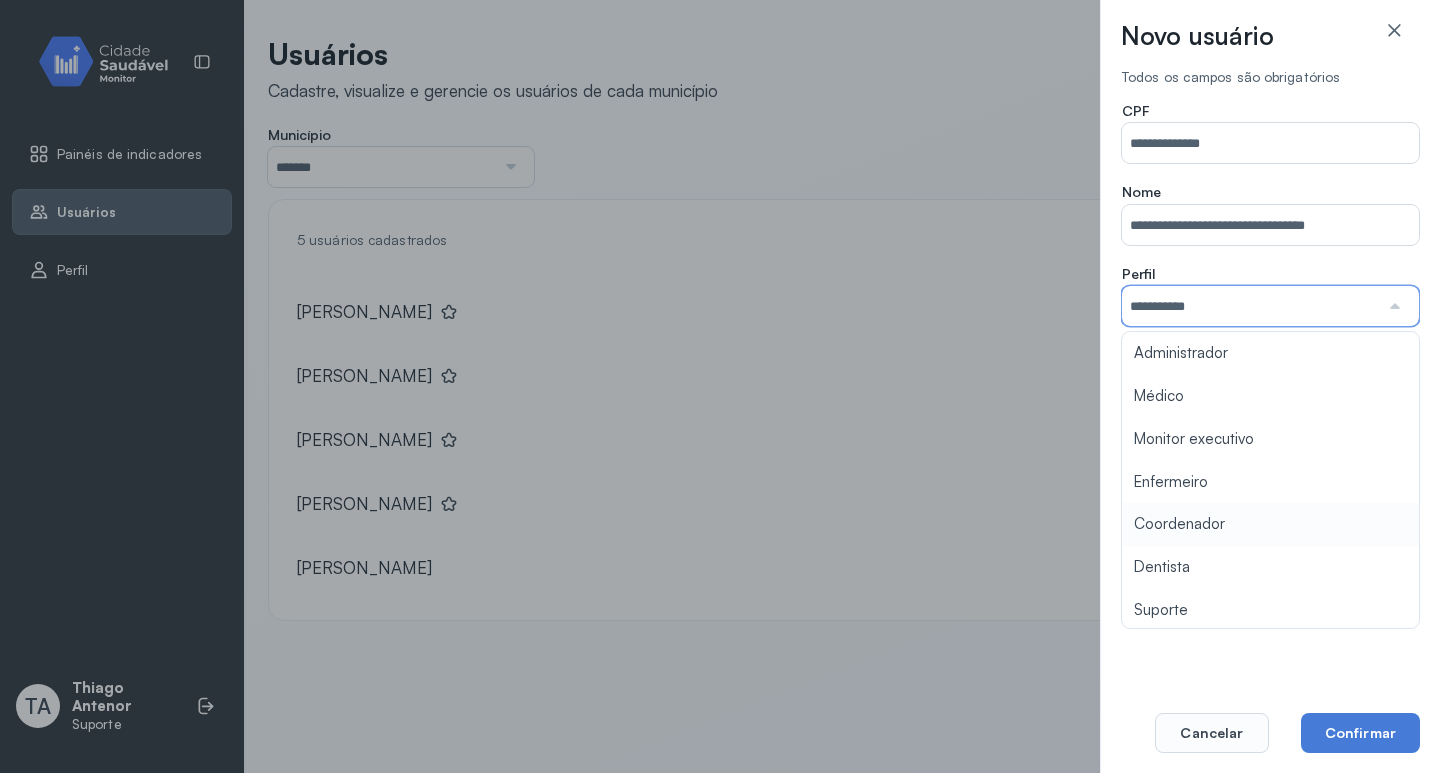 click on "**********" at bounding box center (1270, 328) 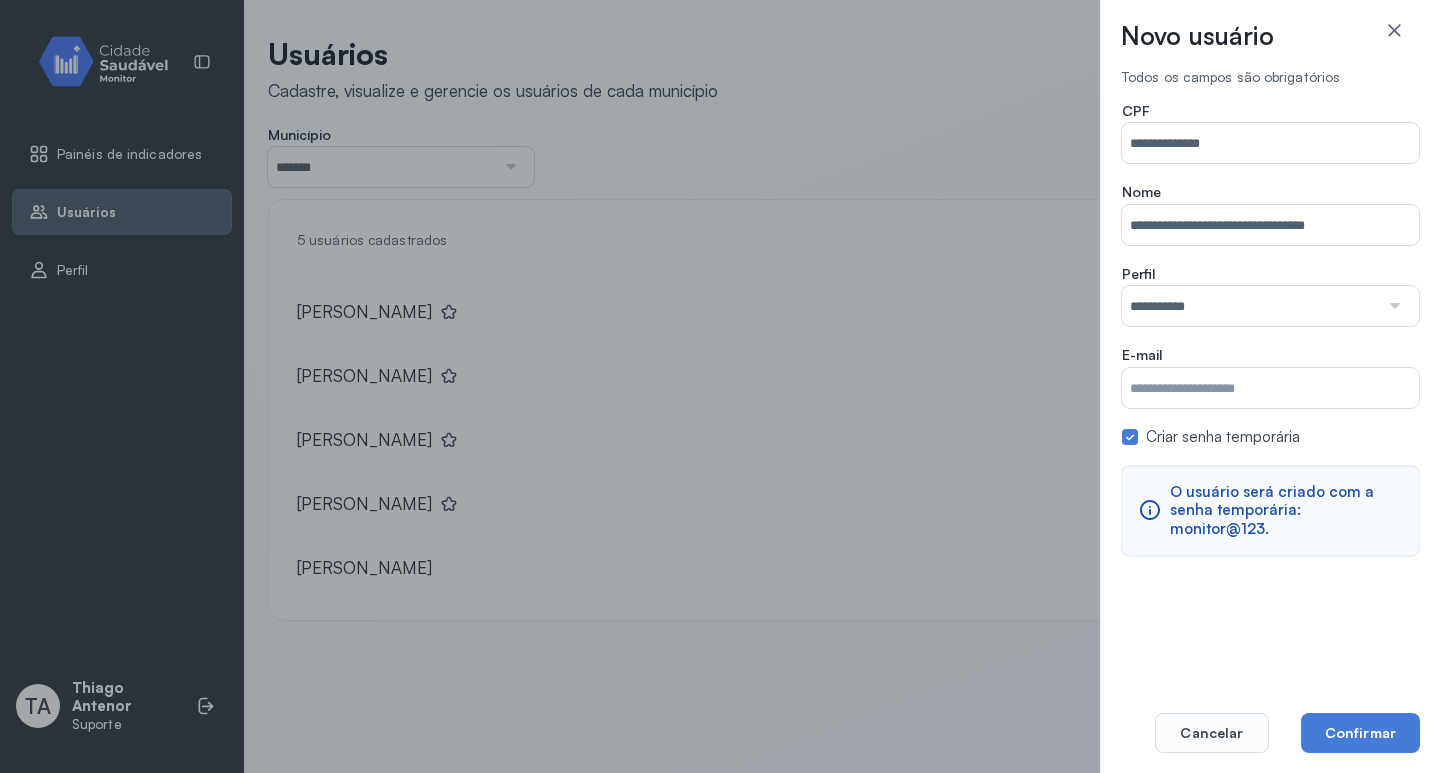 drag, startPoint x: 1189, startPoint y: 389, endPoint x: 1213, endPoint y: 402, distance: 27.294687 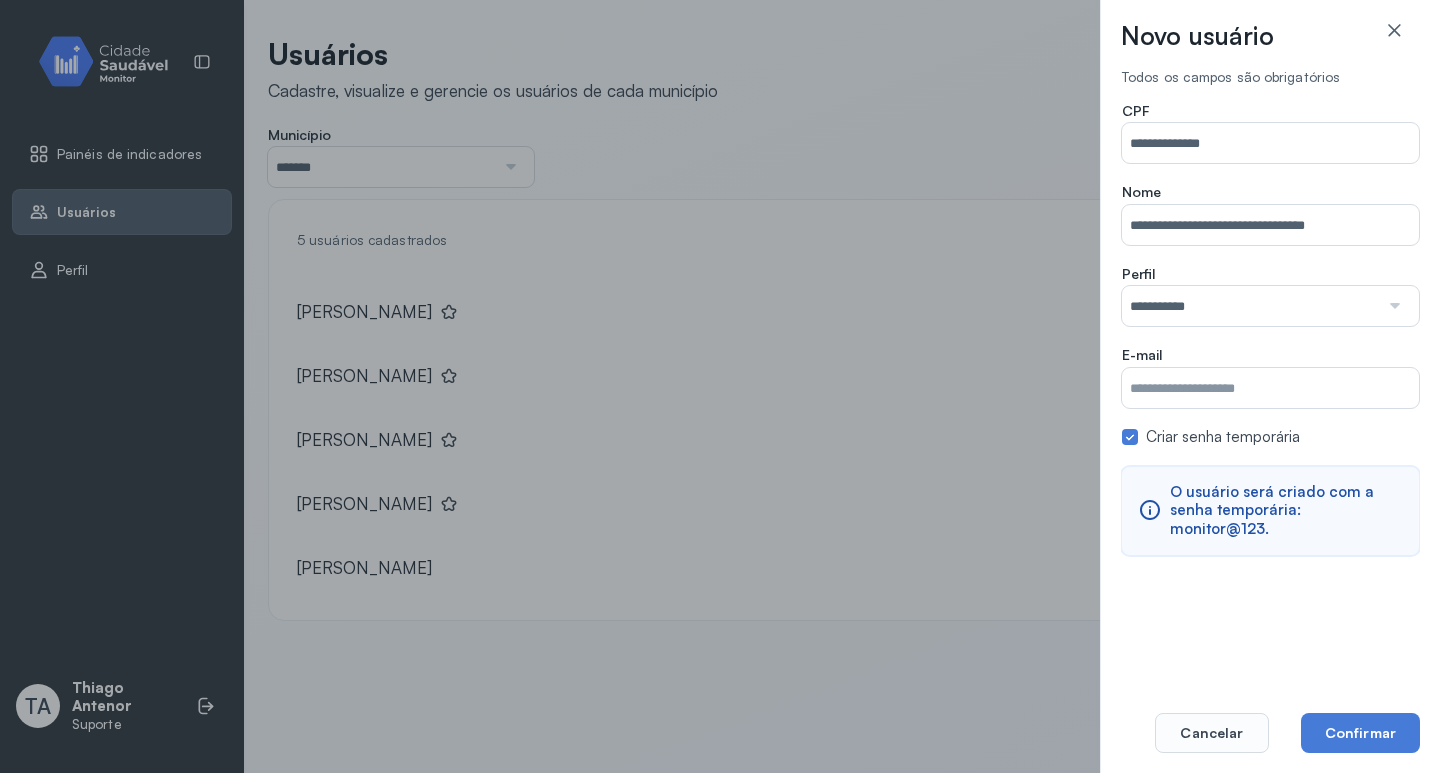 click on "Município" at bounding box center [1270, 388] 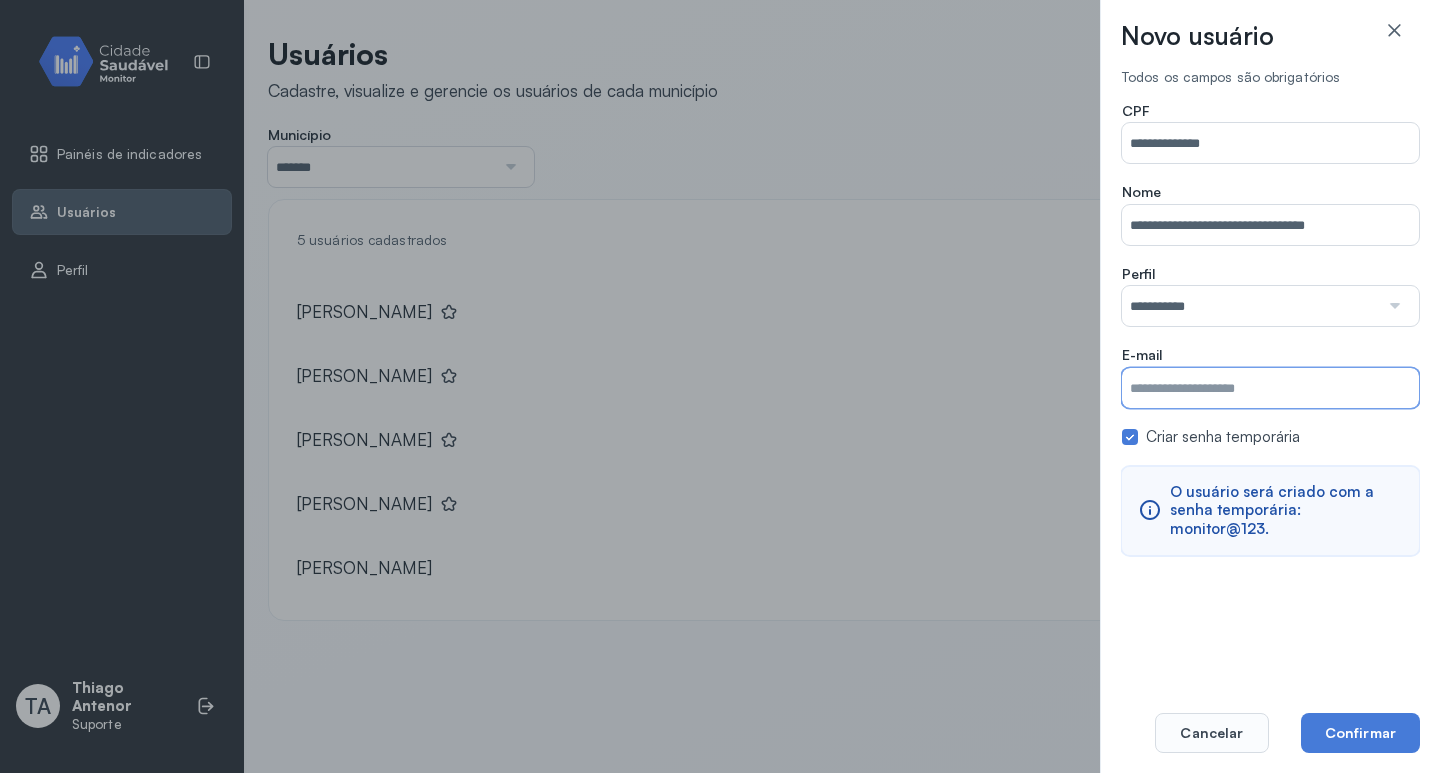 paste on "**********" 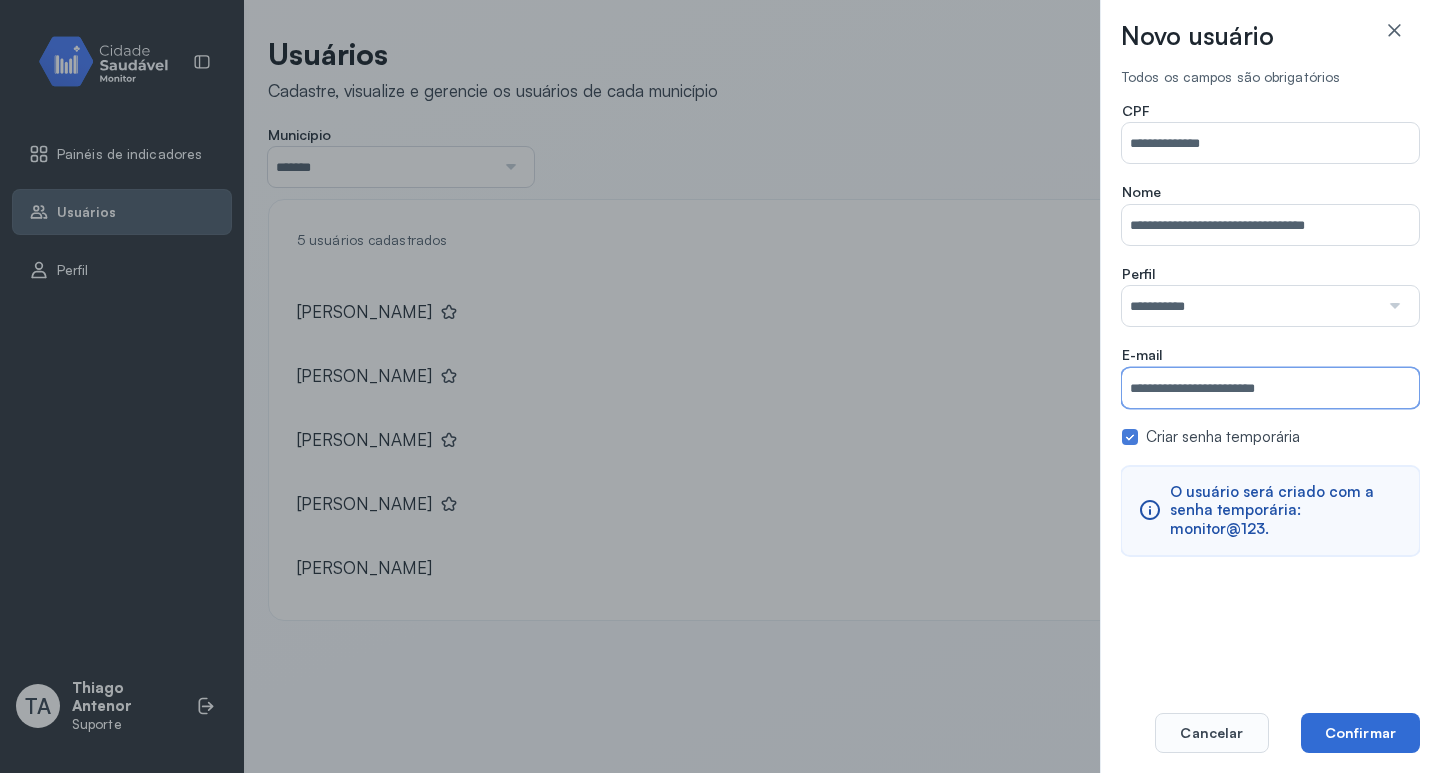 type on "**********" 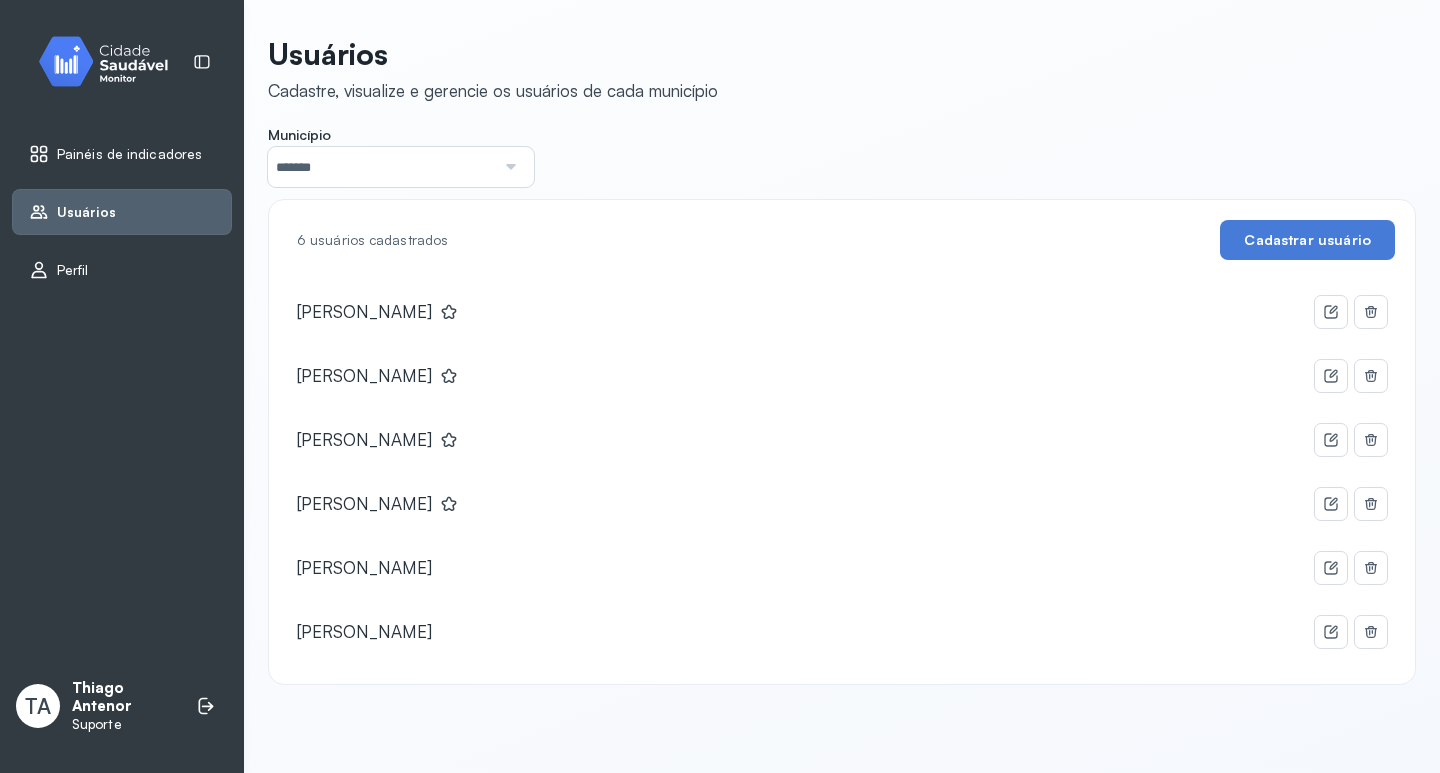 click on "Painéis de indicadores Usuários Perfil TA Thiago Antenor Suporte" at bounding box center [122, 386] 